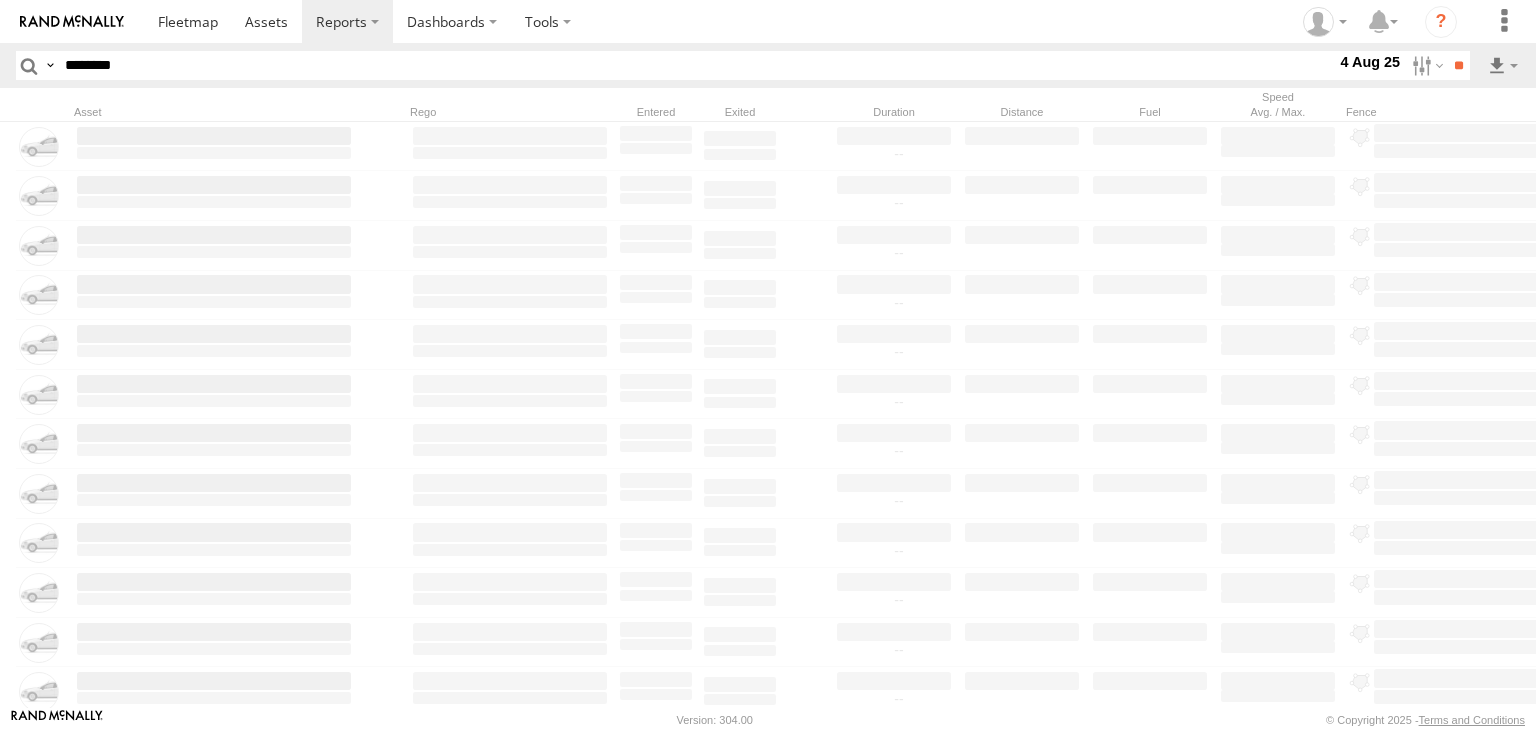 scroll, scrollTop: 0, scrollLeft: 0, axis: both 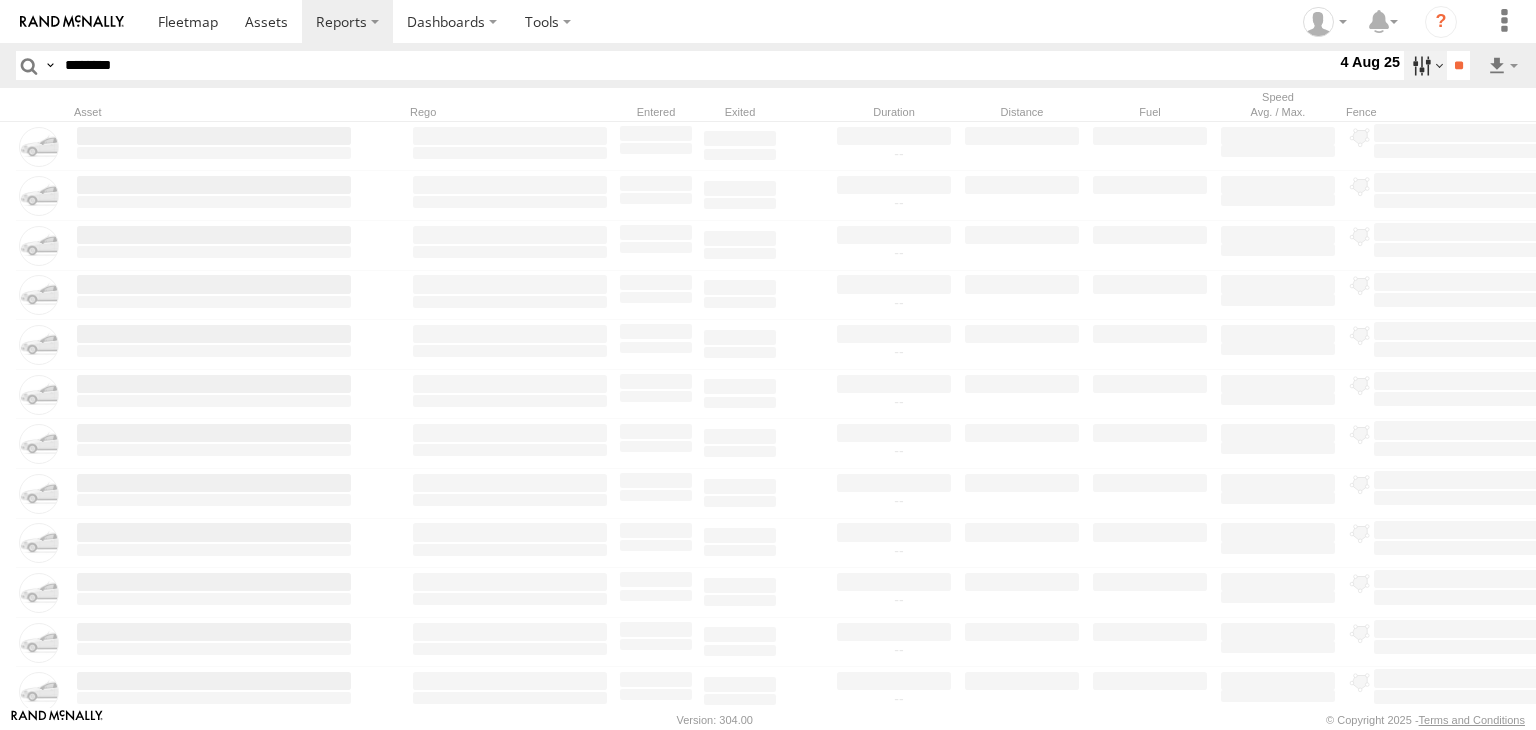 type on "********" 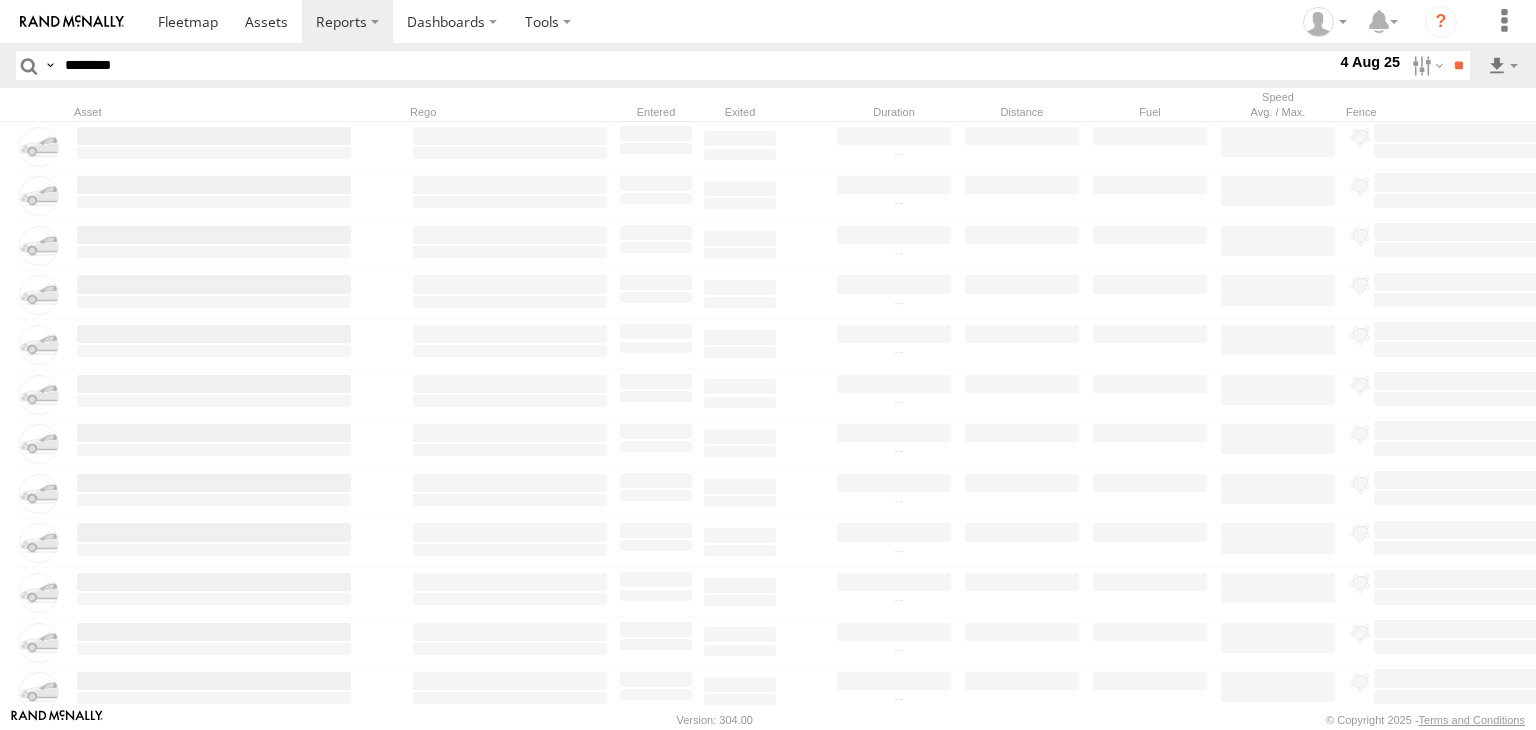click at bounding box center [0, 0] 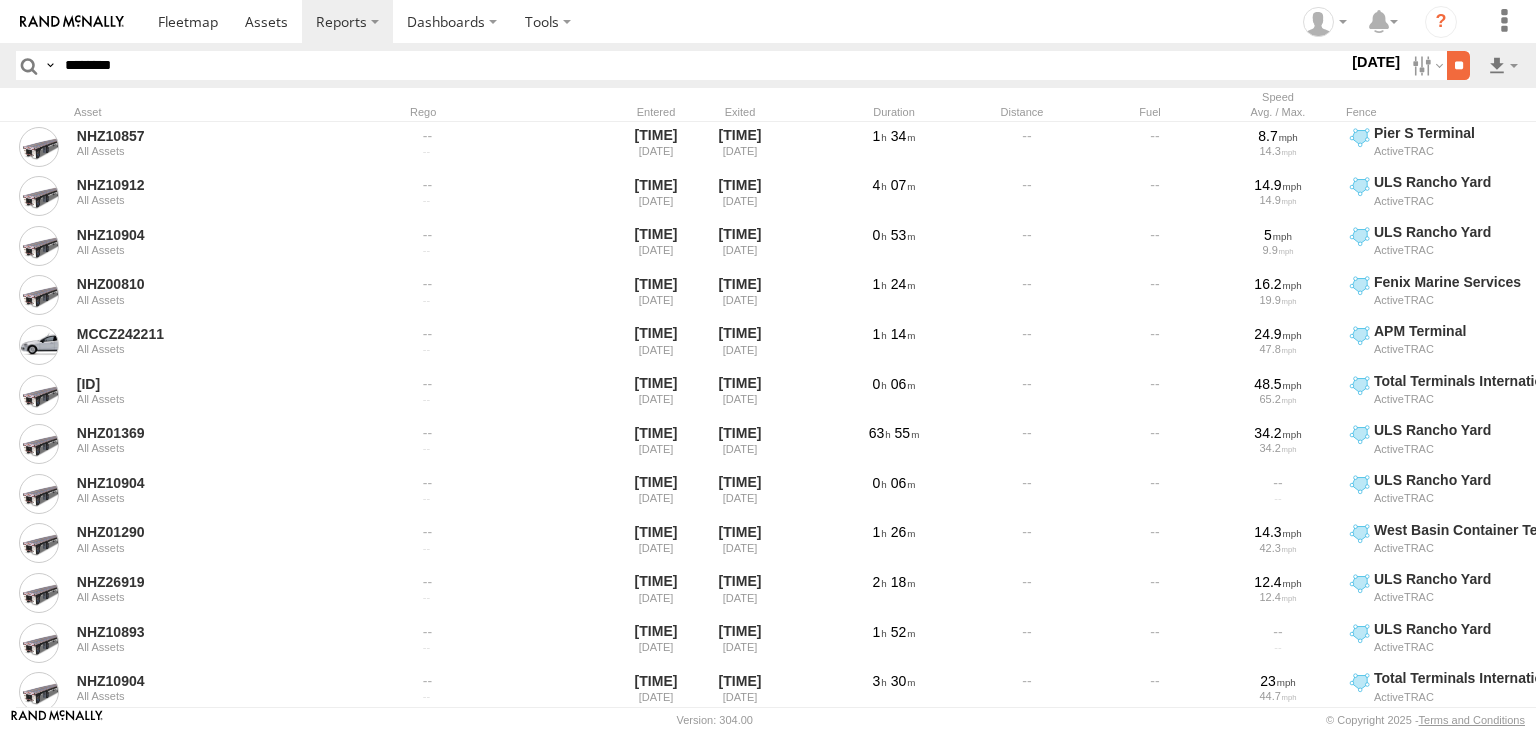 click on "**" at bounding box center (1458, 65) 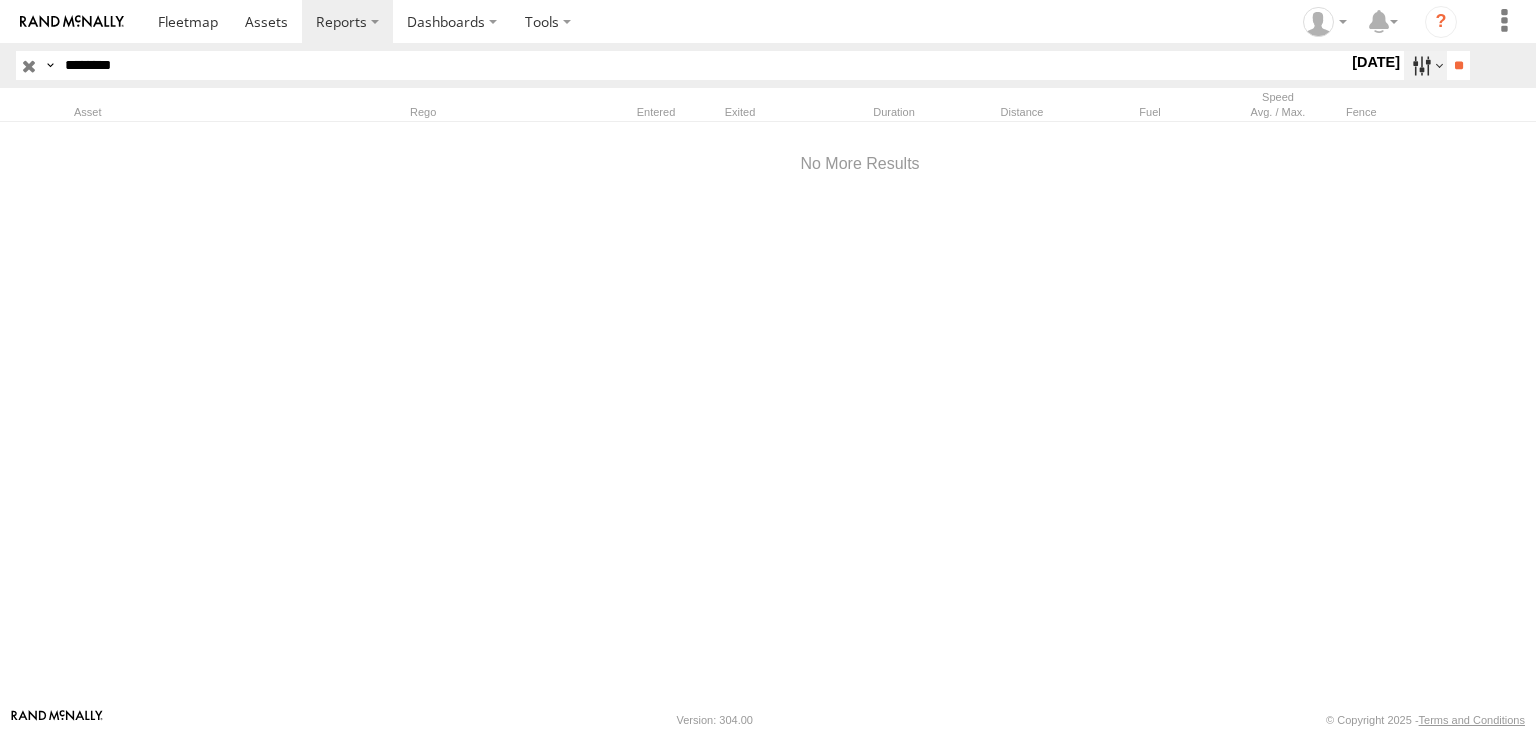 click at bounding box center (1425, 65) 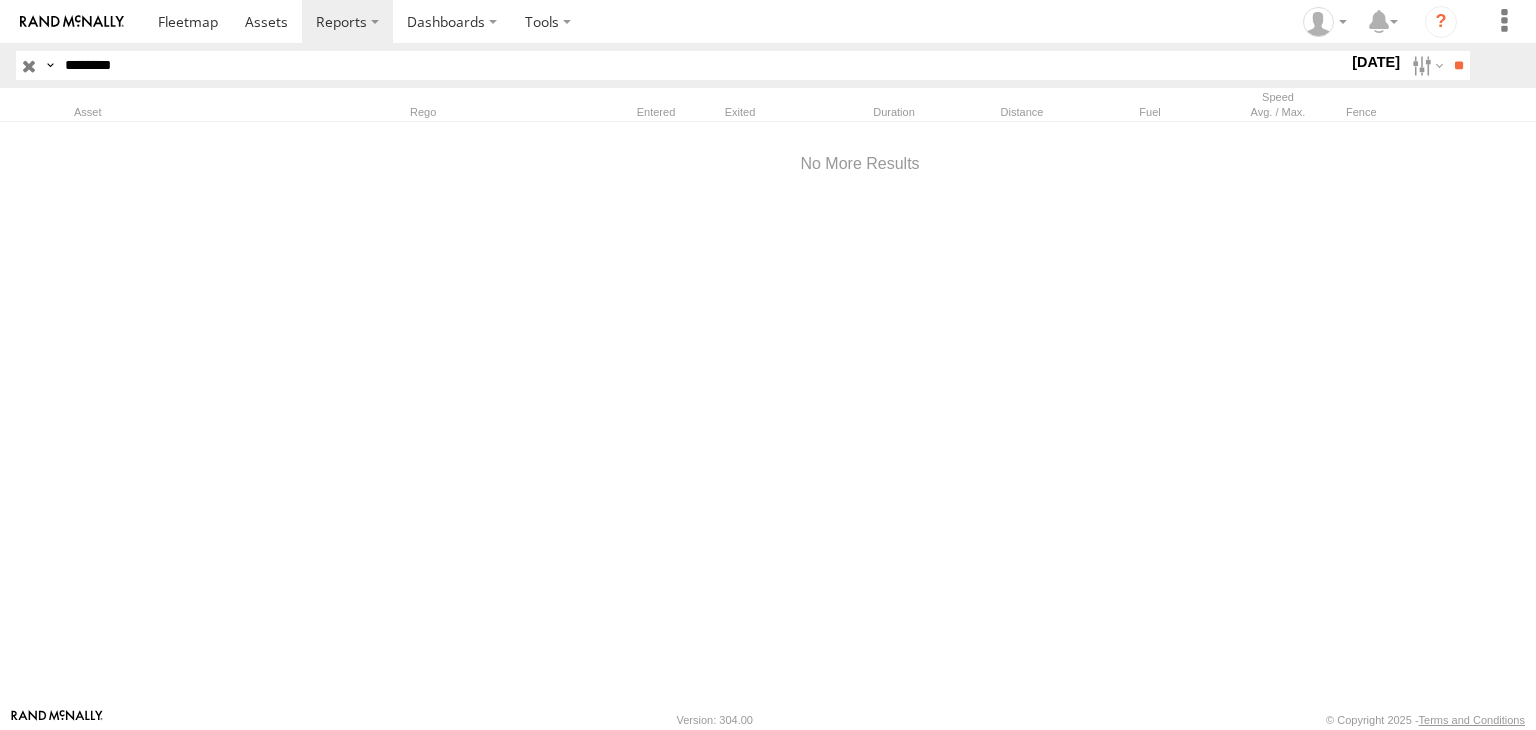 click at bounding box center [0, 0] 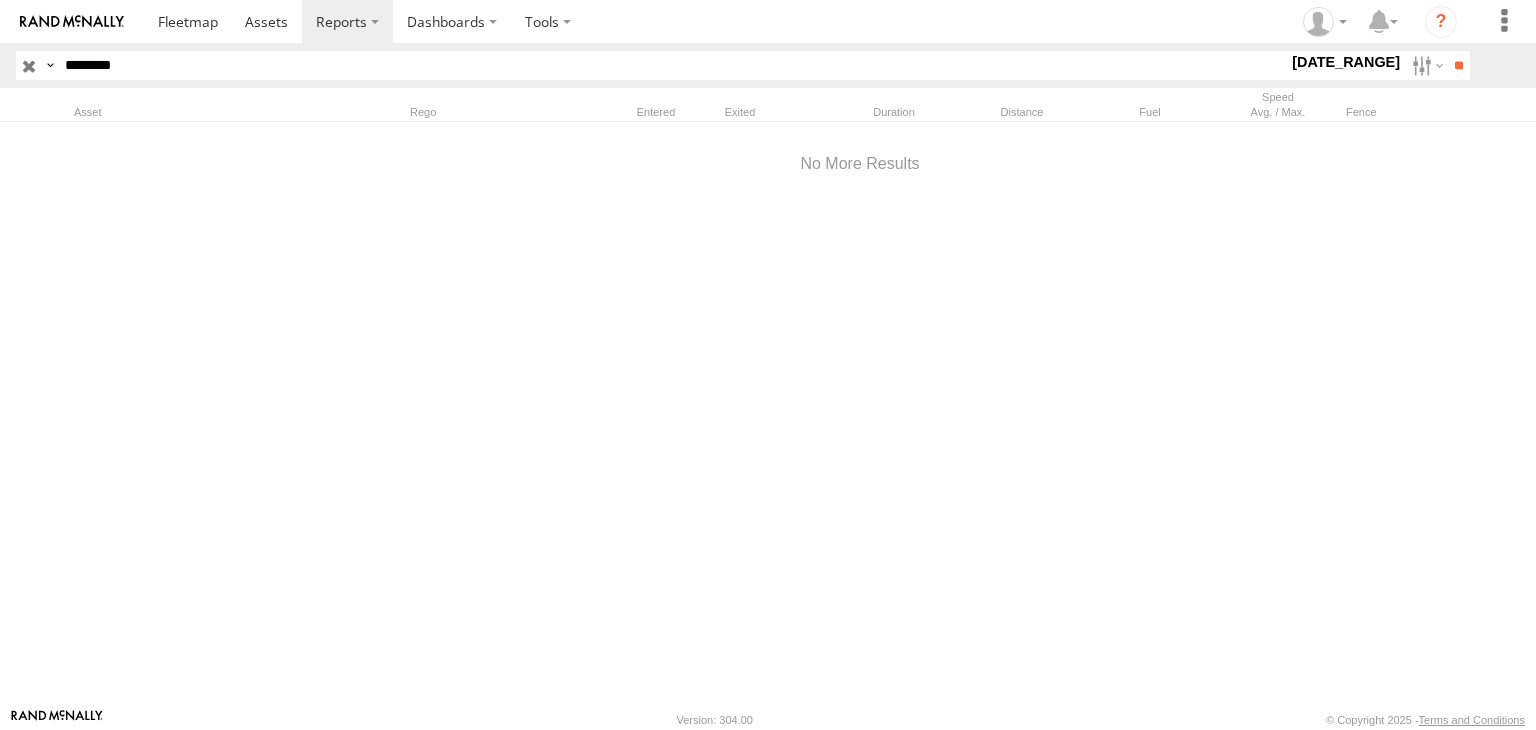 click at bounding box center (0, 0) 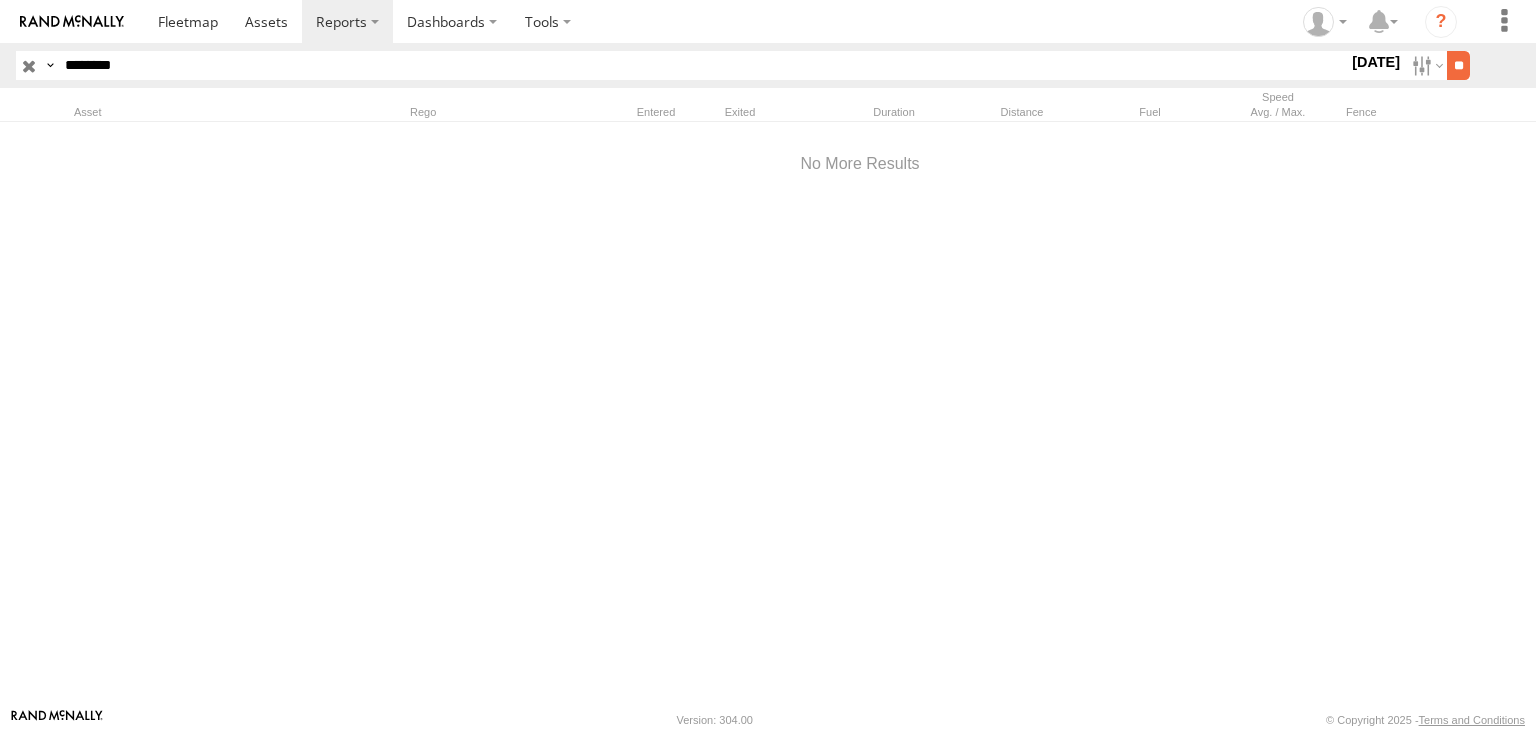 click on "**" at bounding box center (1458, 65) 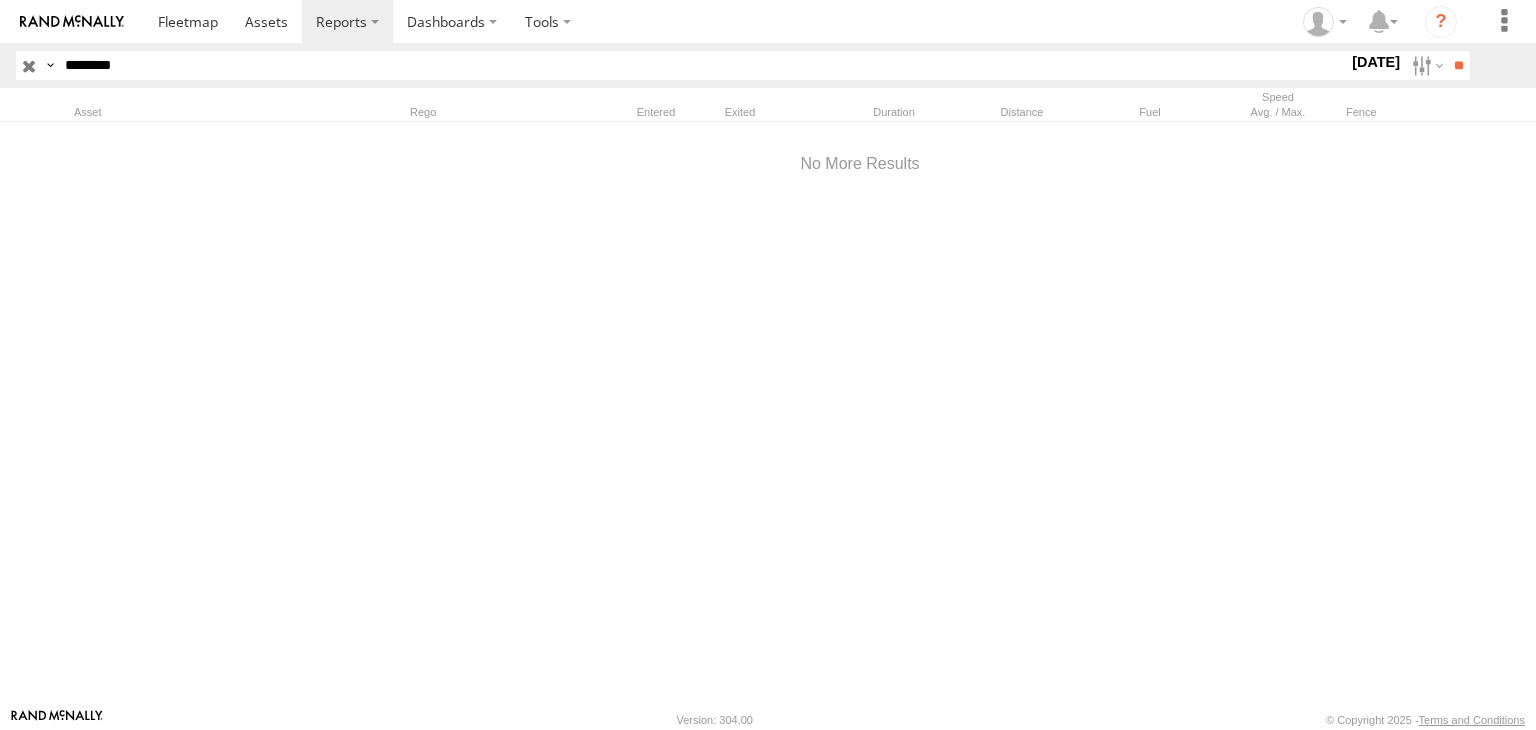 click at bounding box center [29, 65] 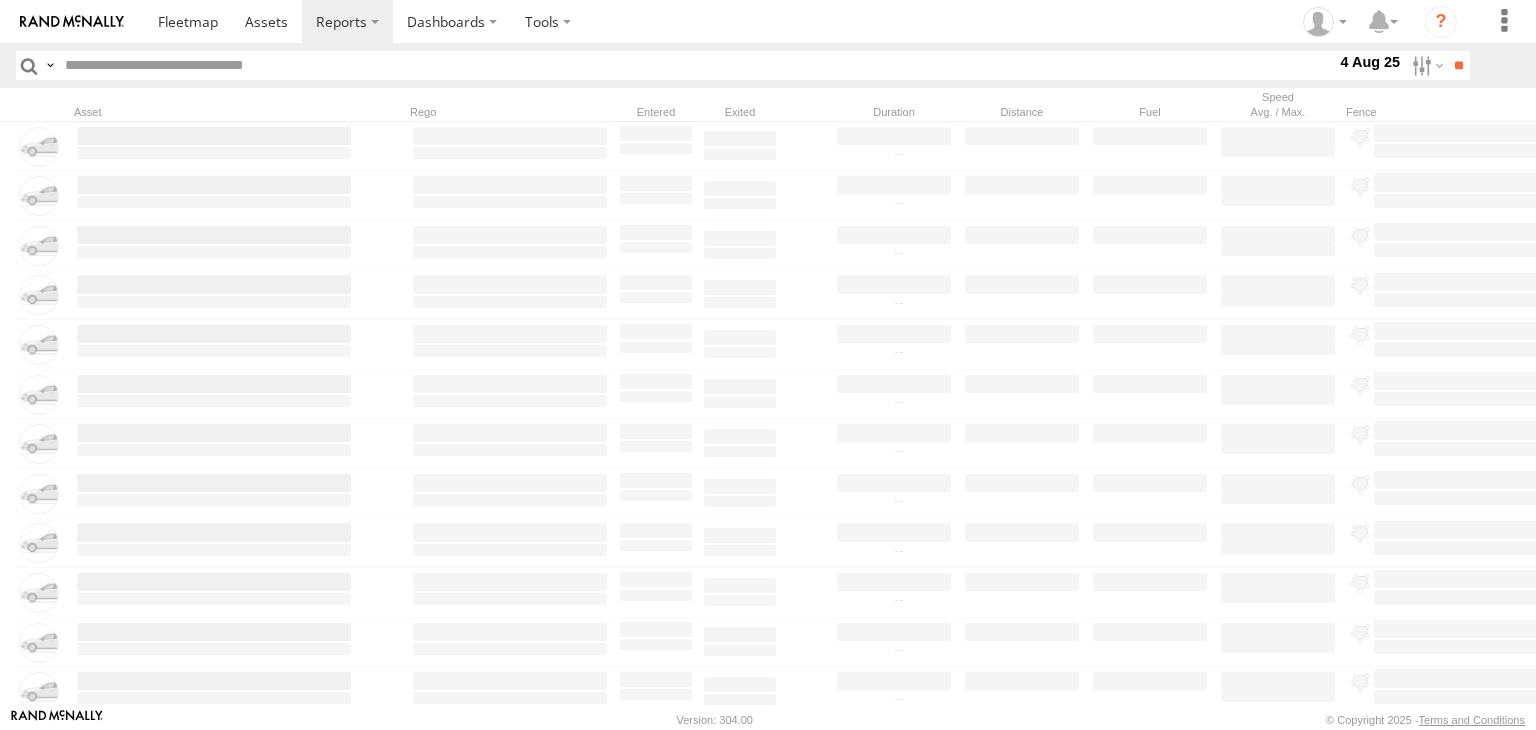 paste on "**********" 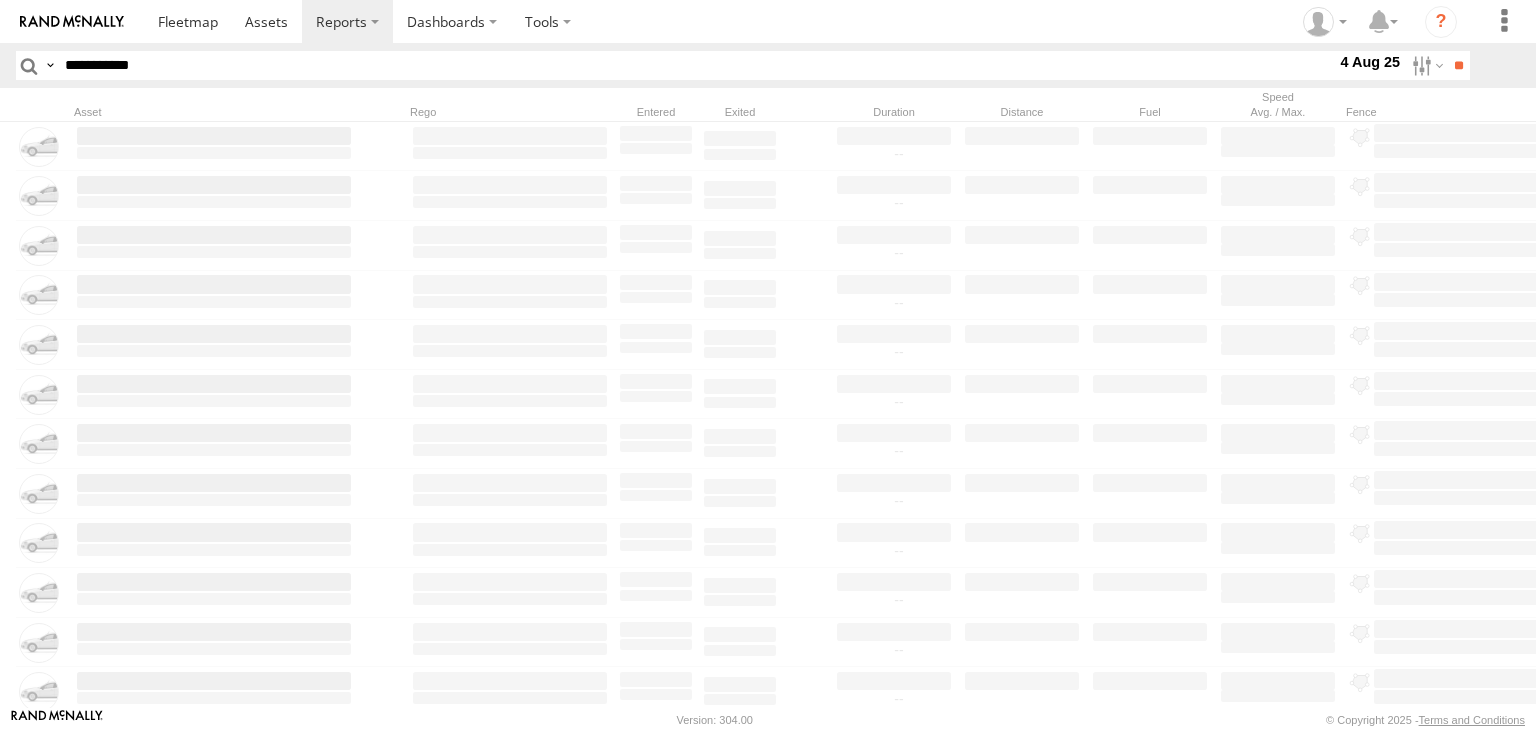 drag, startPoint x: 97, startPoint y: 68, endPoint x: 193, endPoint y: 61, distance: 96.25487 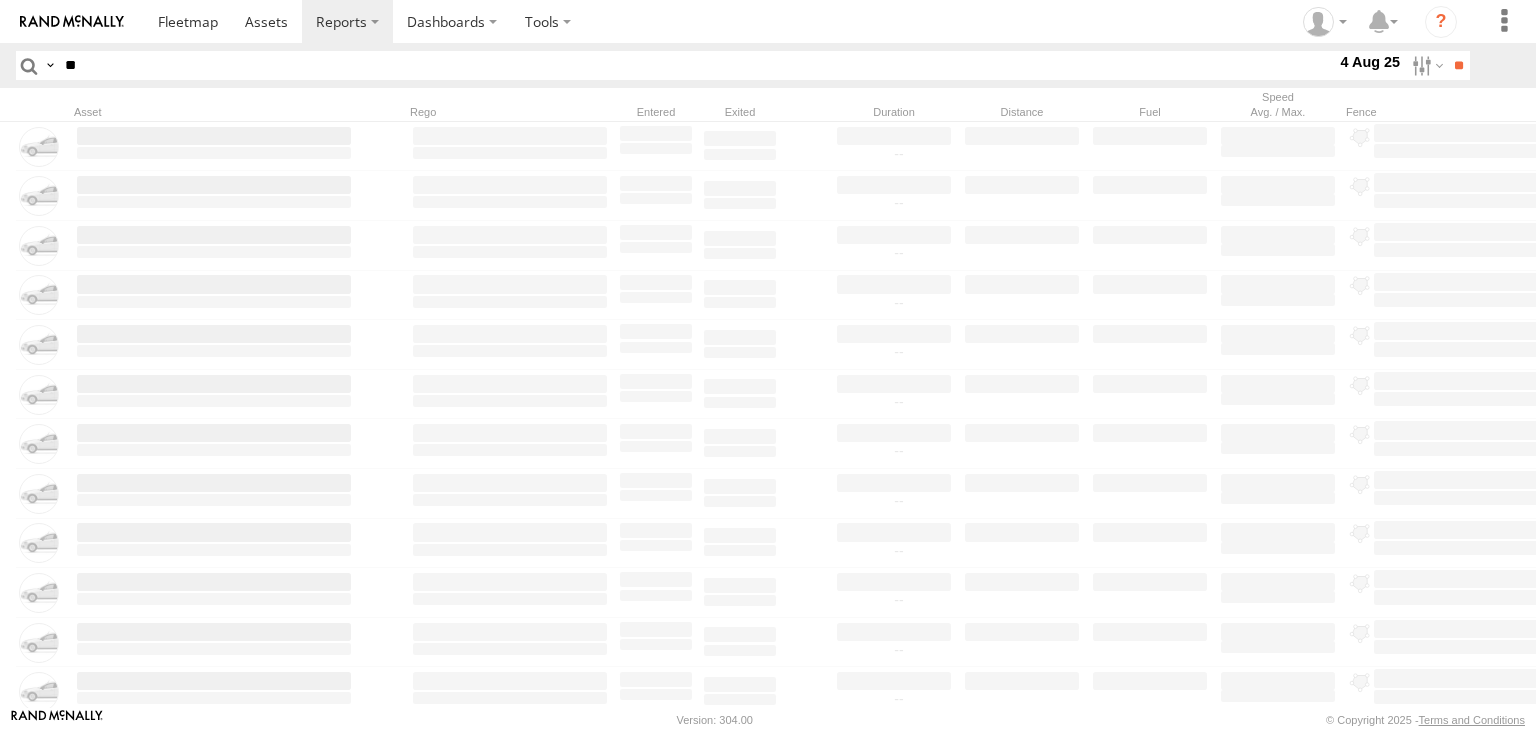 type on "*" 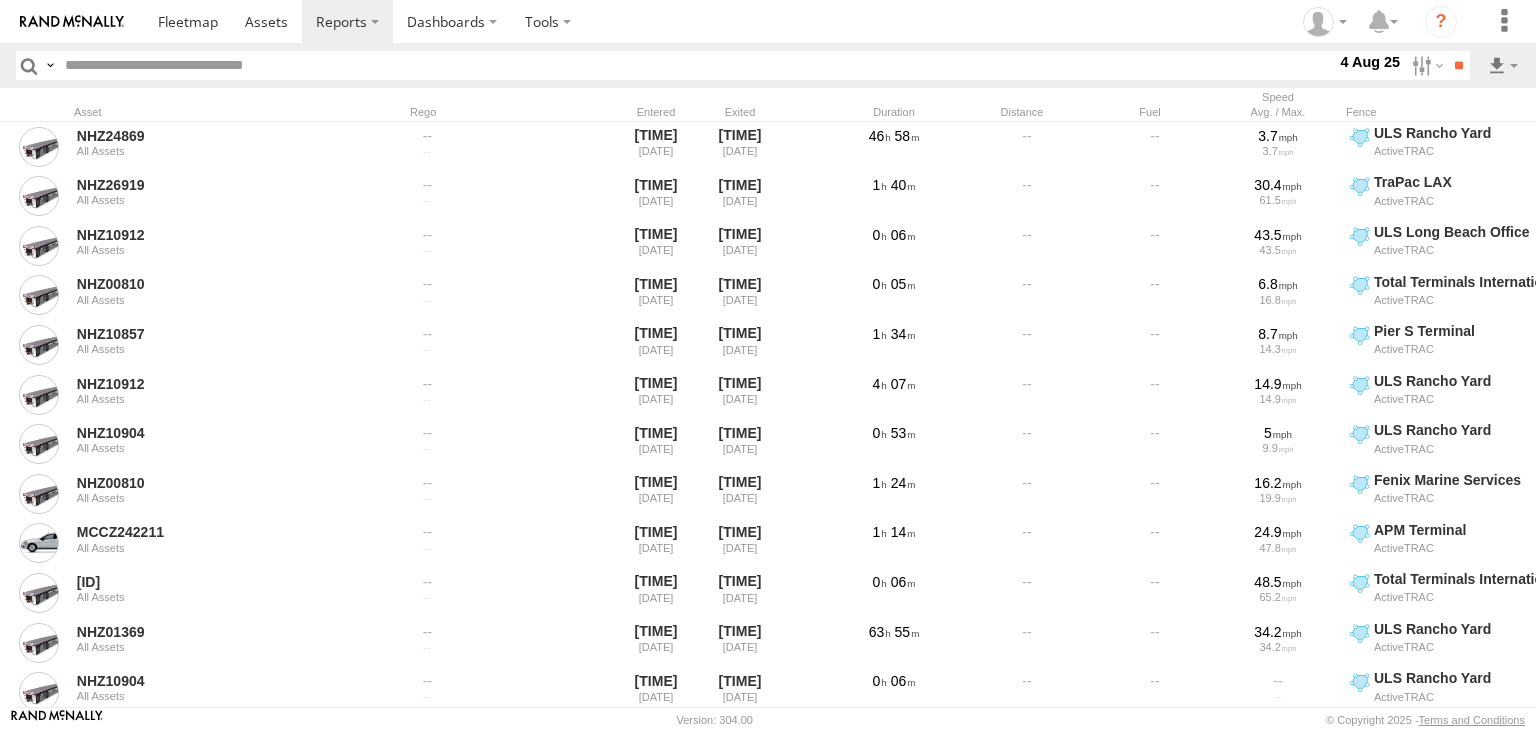click at bounding box center (696, 65) 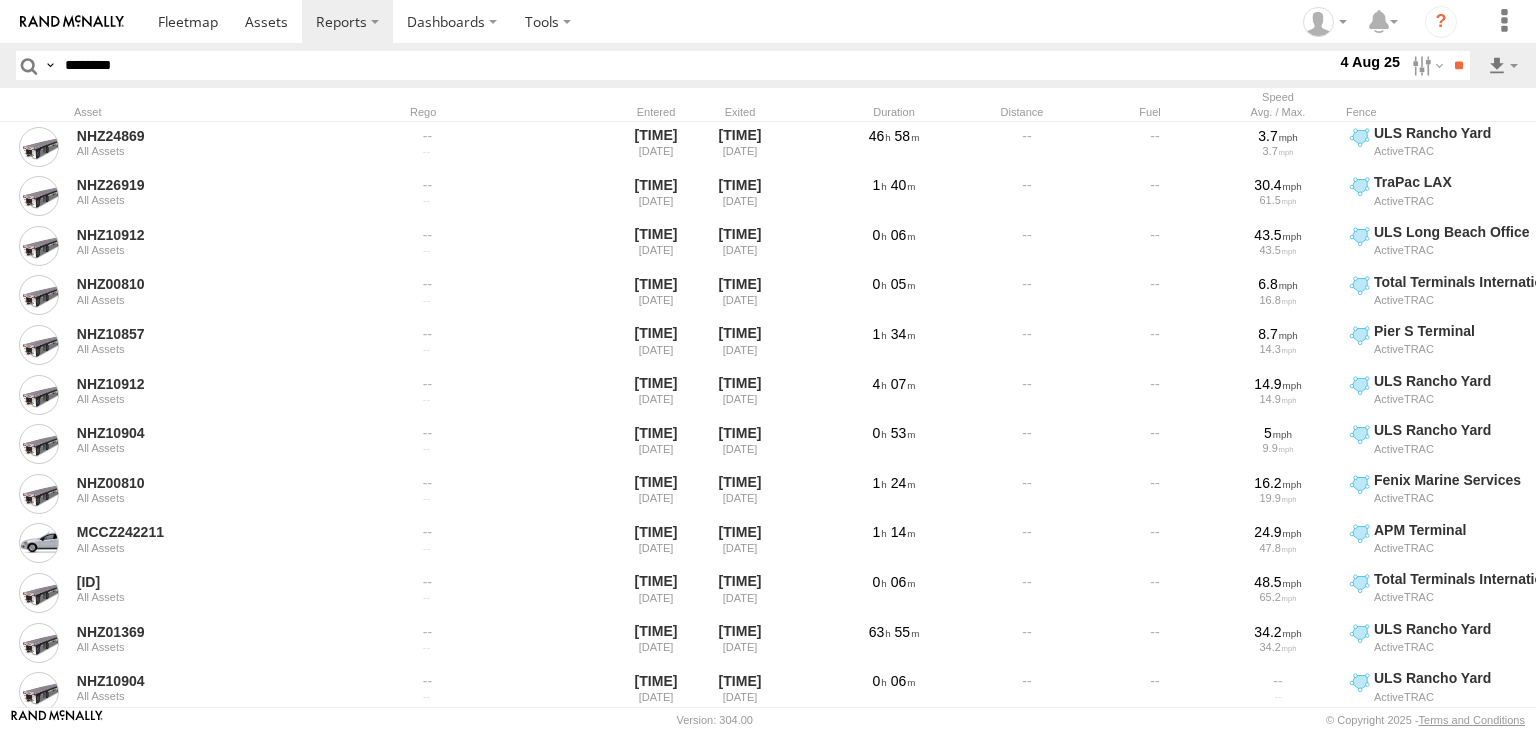 type on "********" 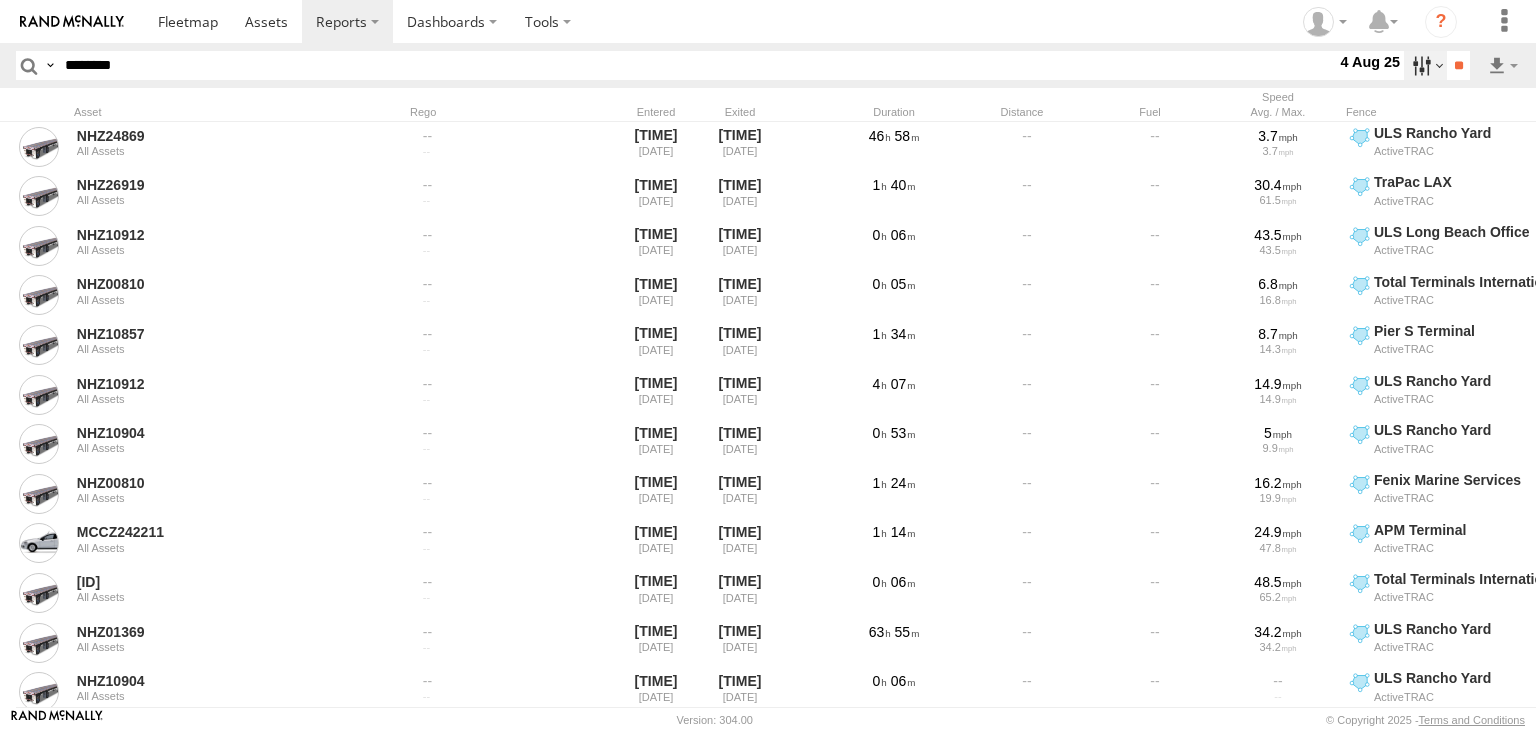 click at bounding box center (1425, 65) 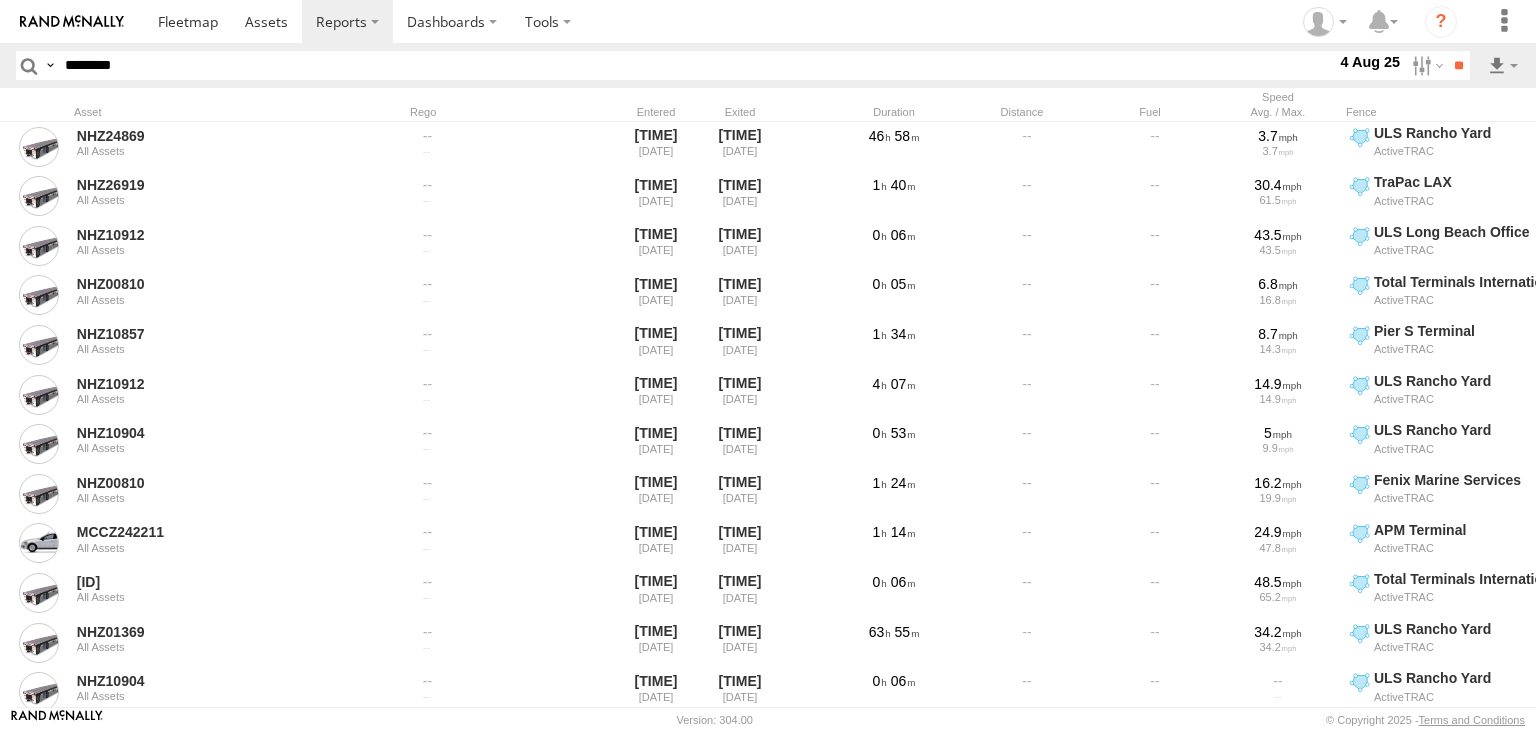 click at bounding box center [0, 0] 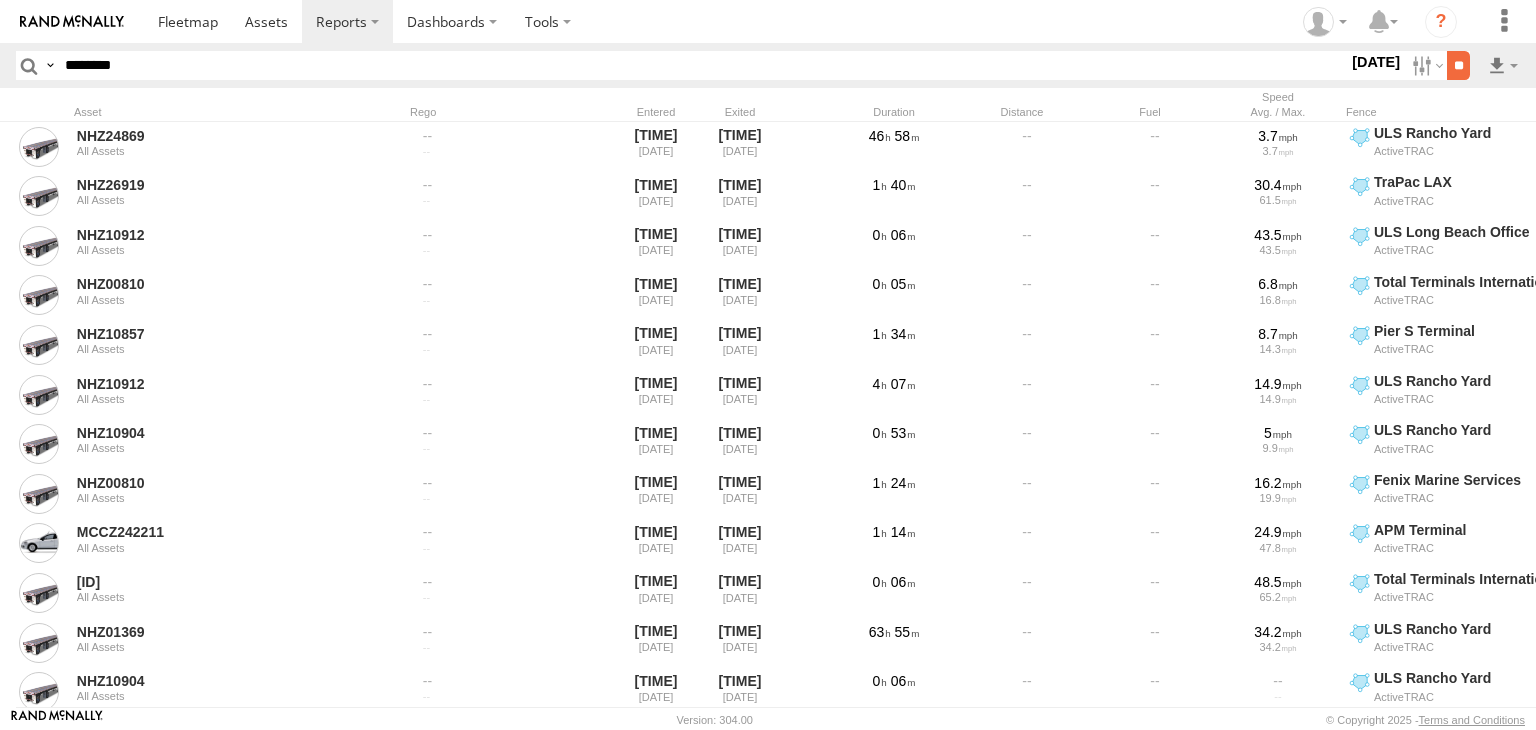 click on "**" at bounding box center (1458, 65) 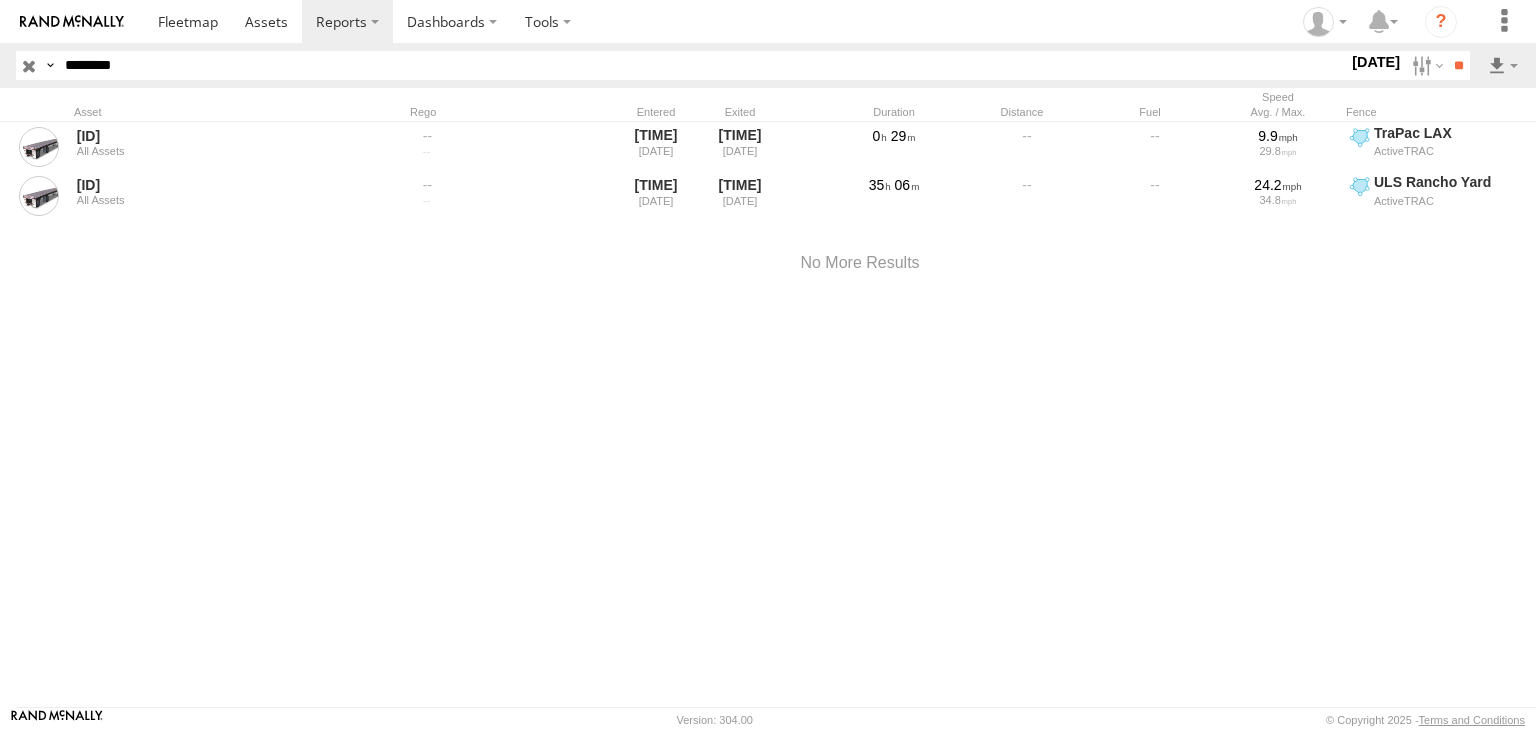 drag, startPoint x: 19, startPoint y: 64, endPoint x: 119, endPoint y: 66, distance: 100.02 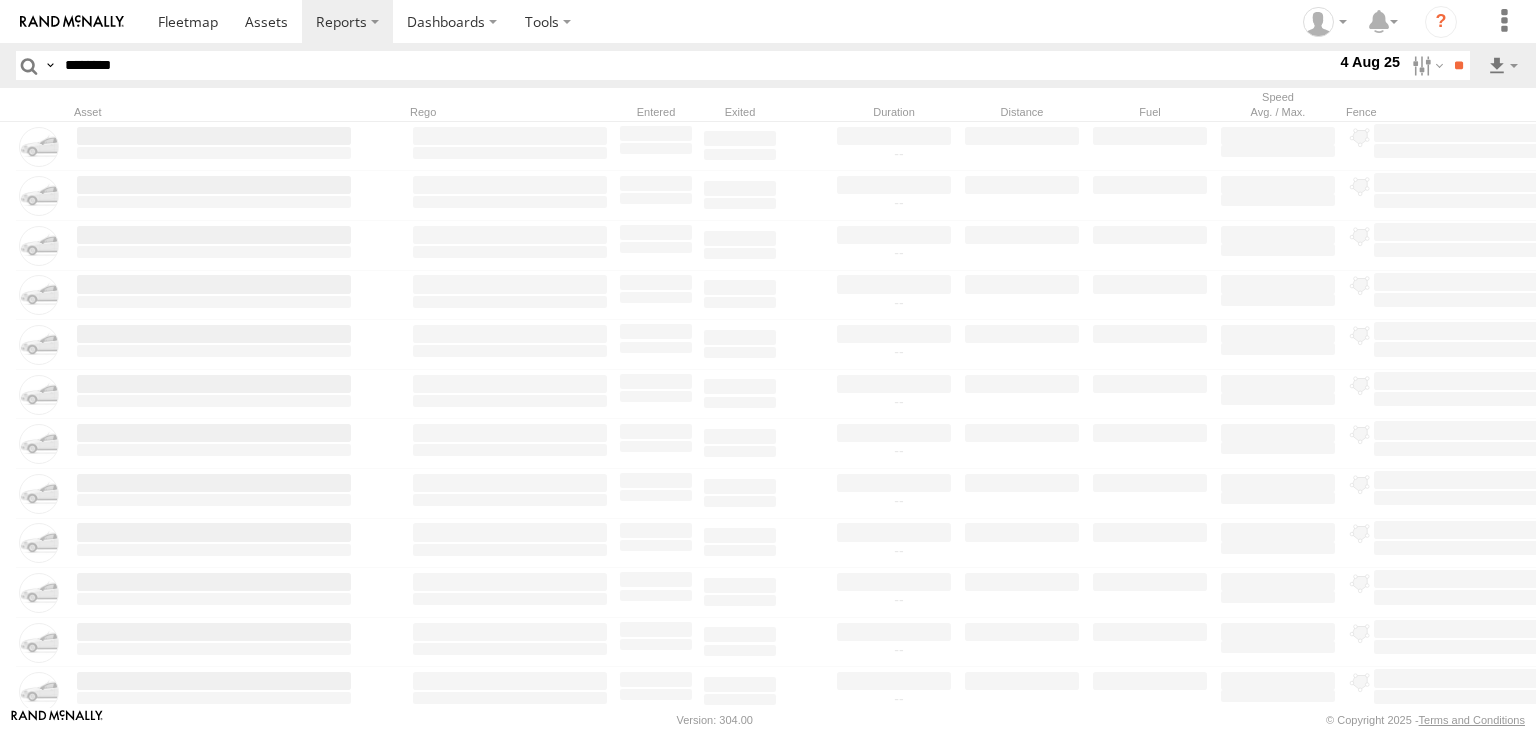 click on "********" at bounding box center (696, 65) 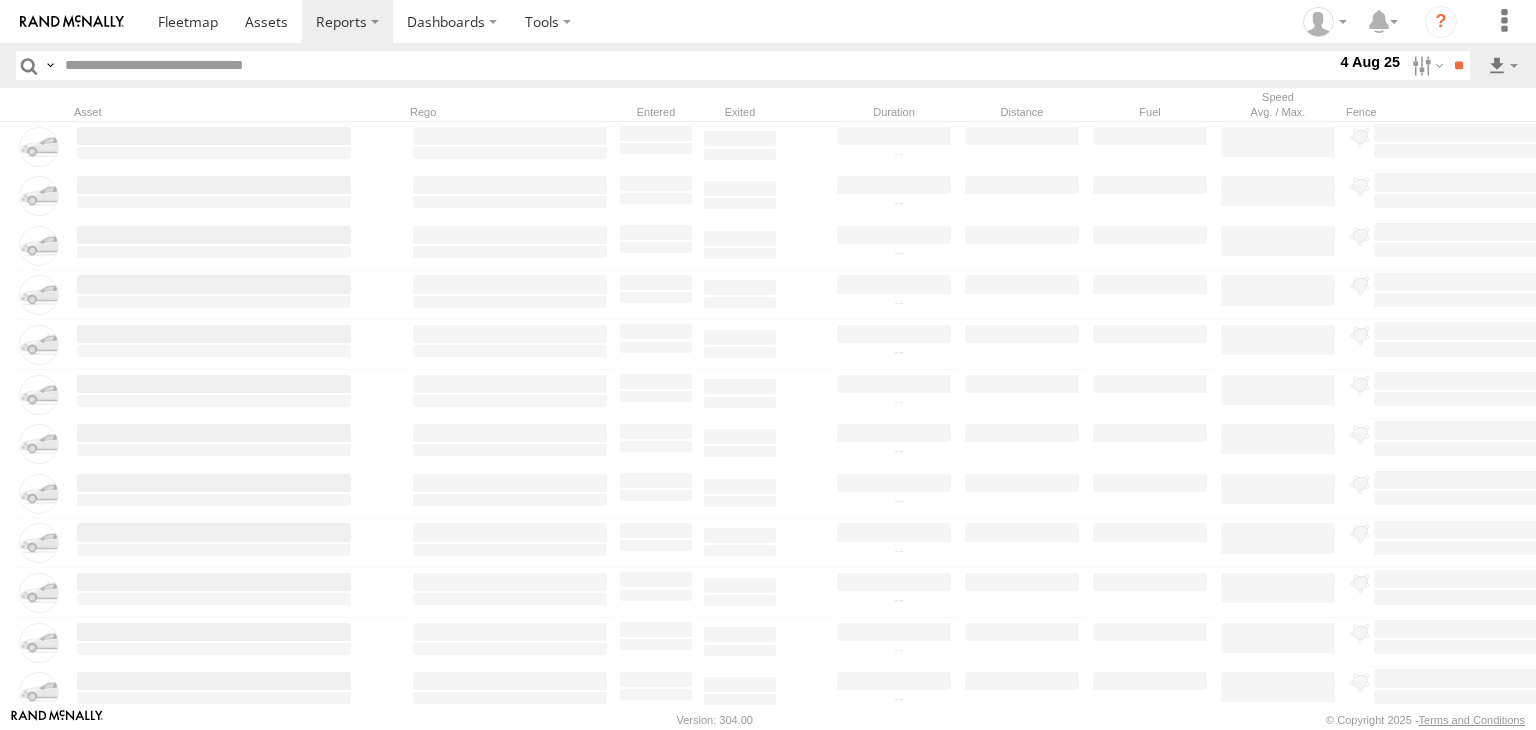 paste on "**********" 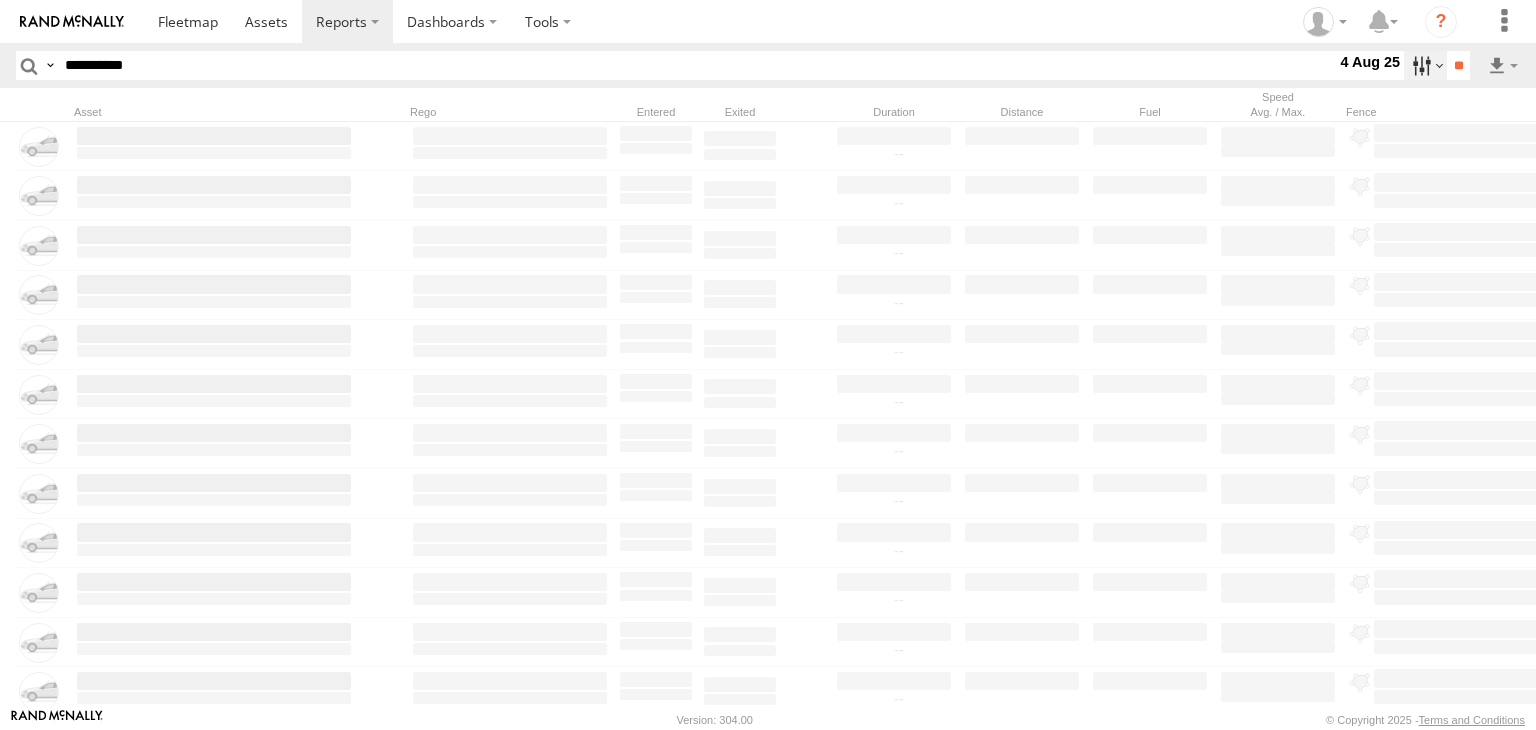 type on "**********" 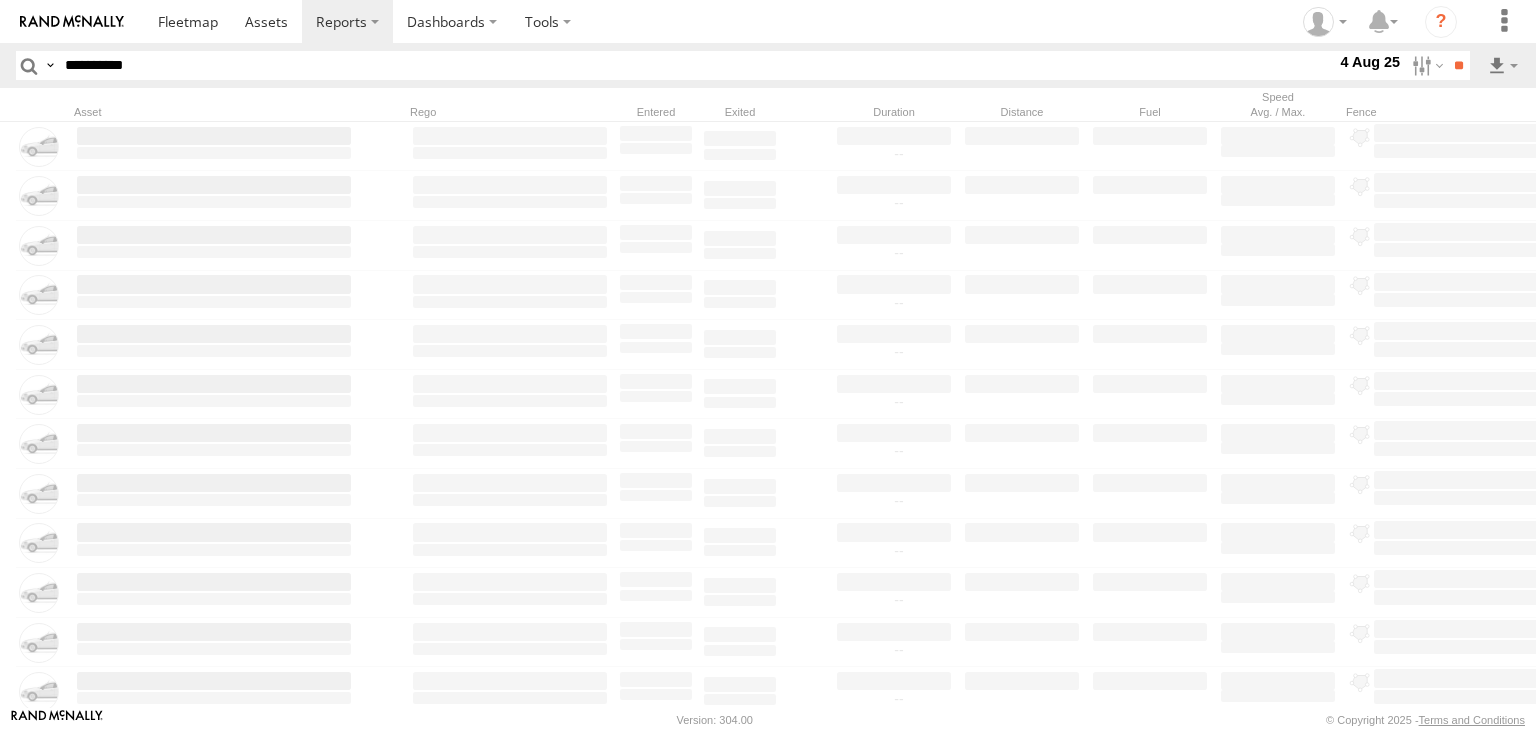 click at bounding box center (0, 0) 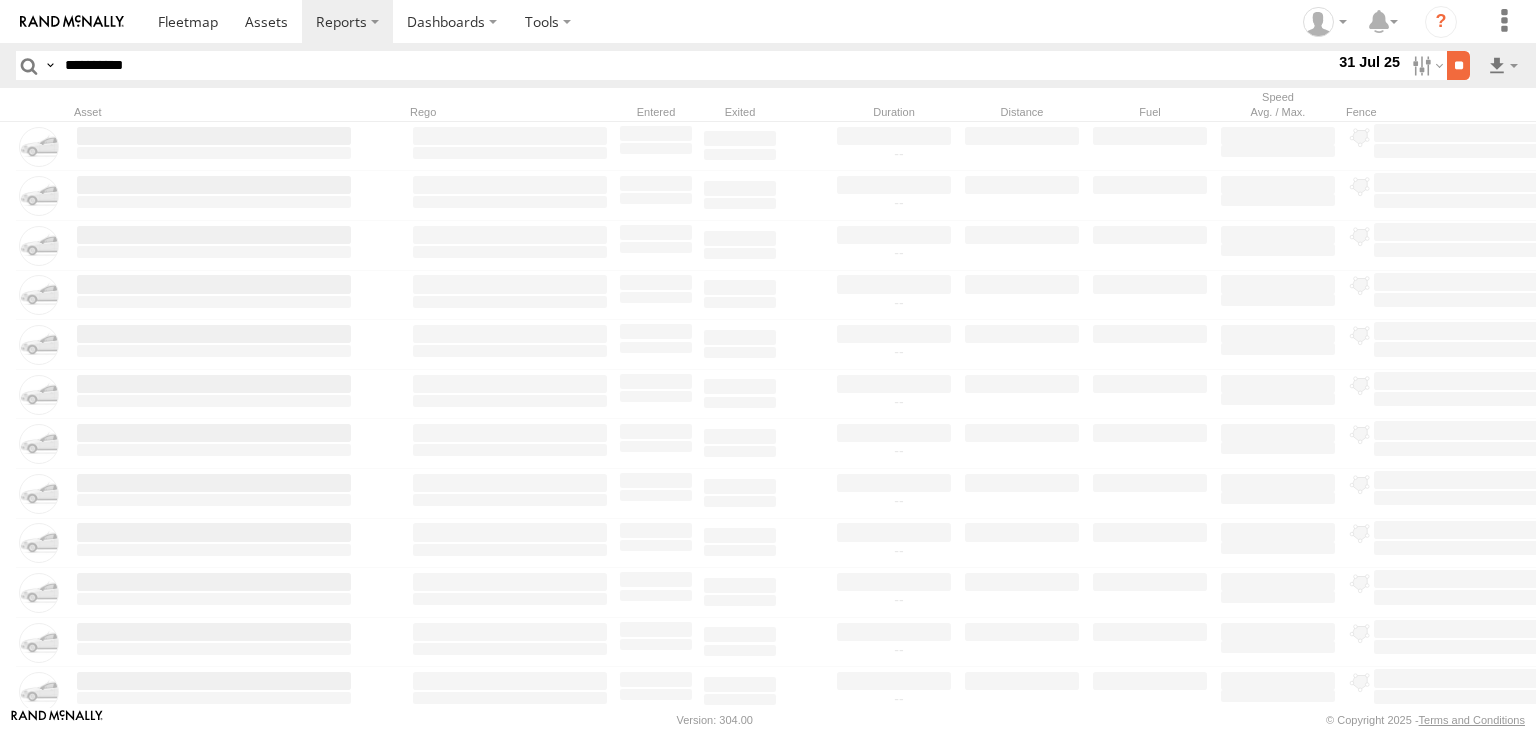 click on "**" at bounding box center (1458, 65) 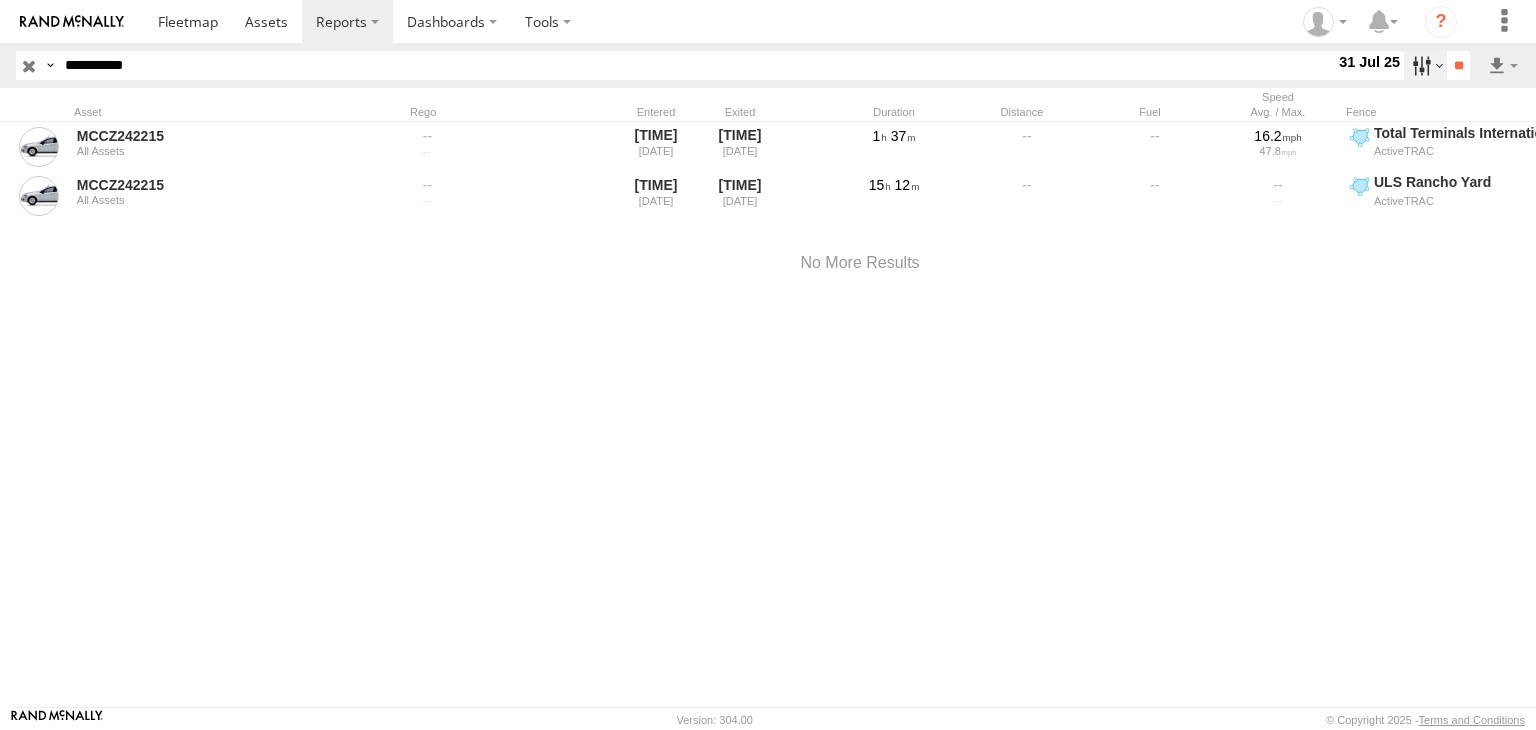 click at bounding box center (1425, 65) 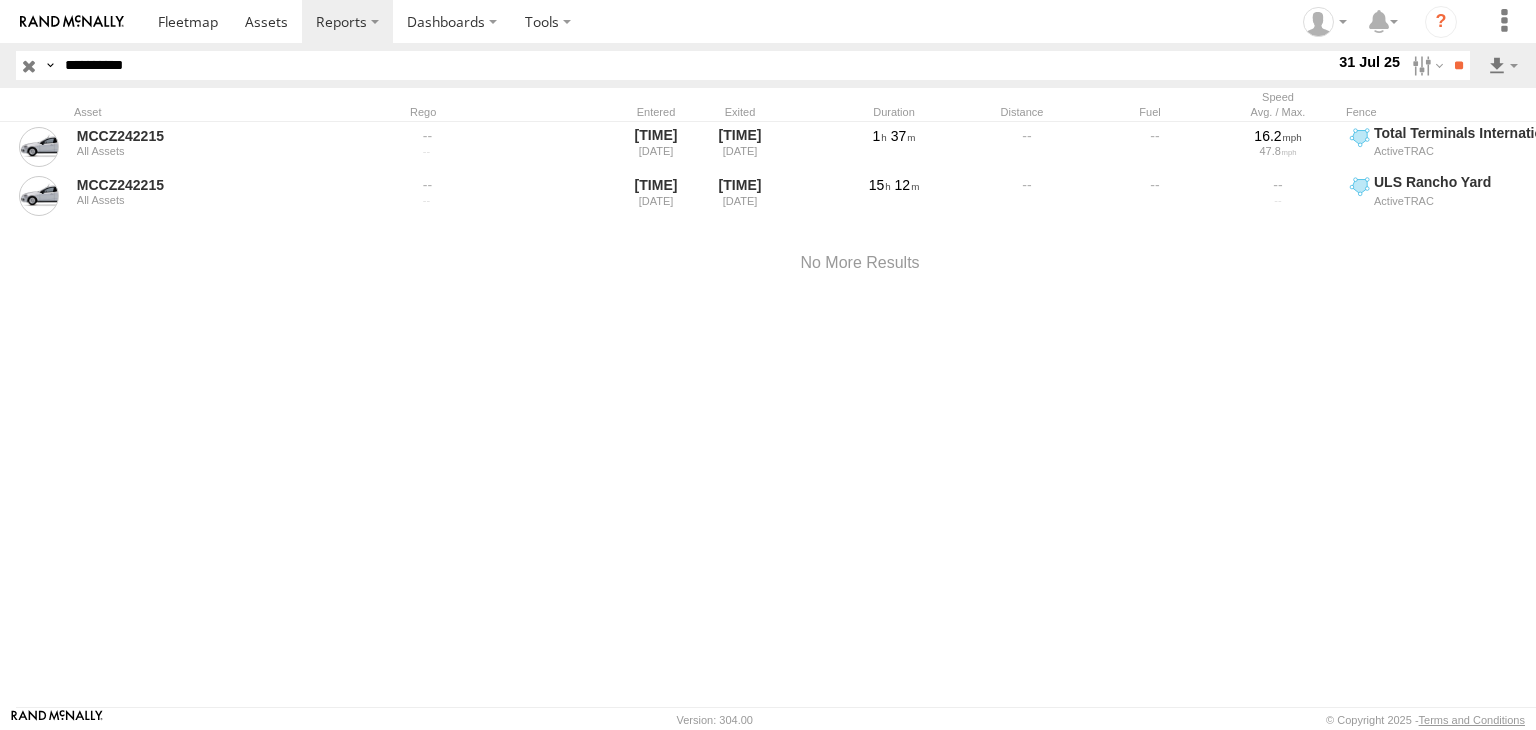 click at bounding box center [0, 0] 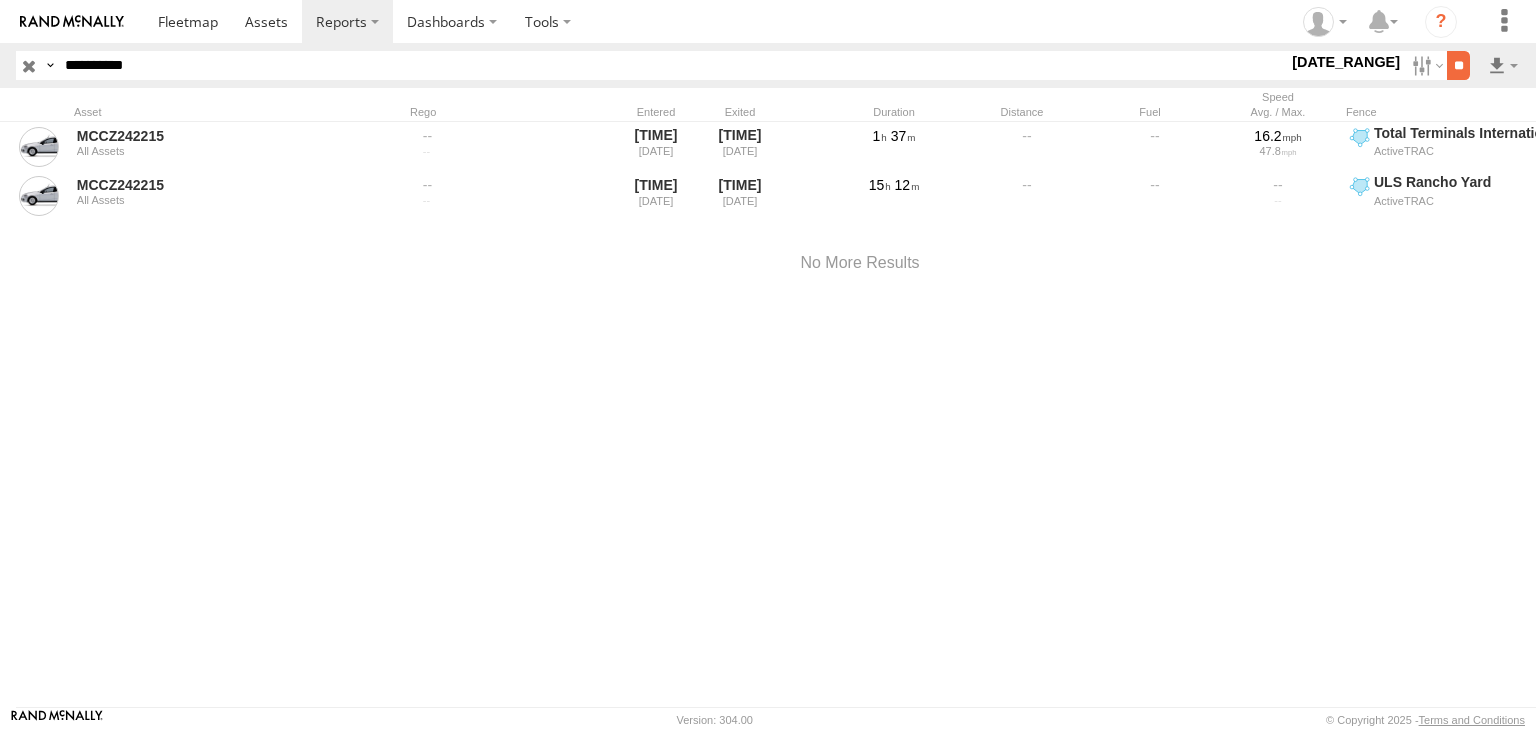 click on "**" at bounding box center [1458, 65] 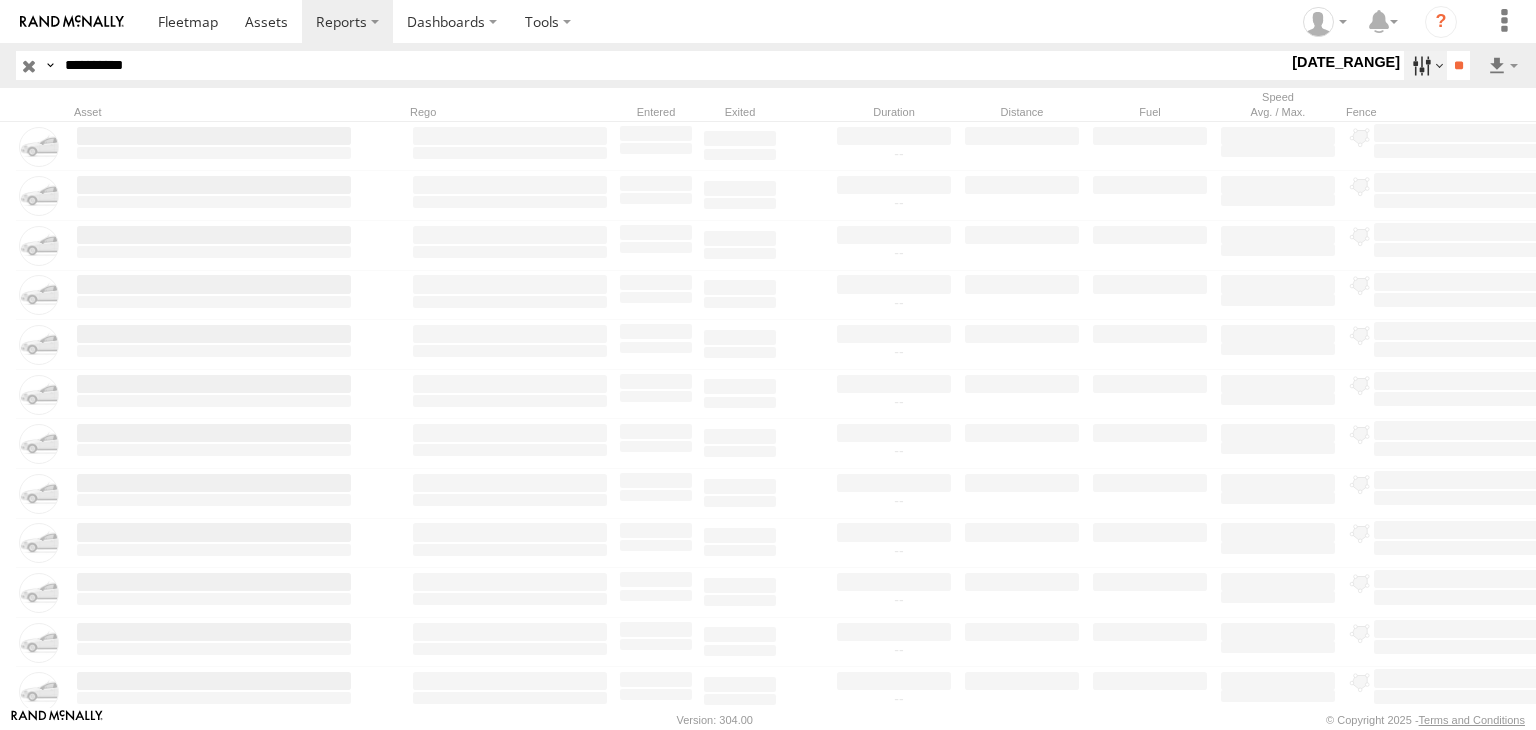click at bounding box center (1425, 65) 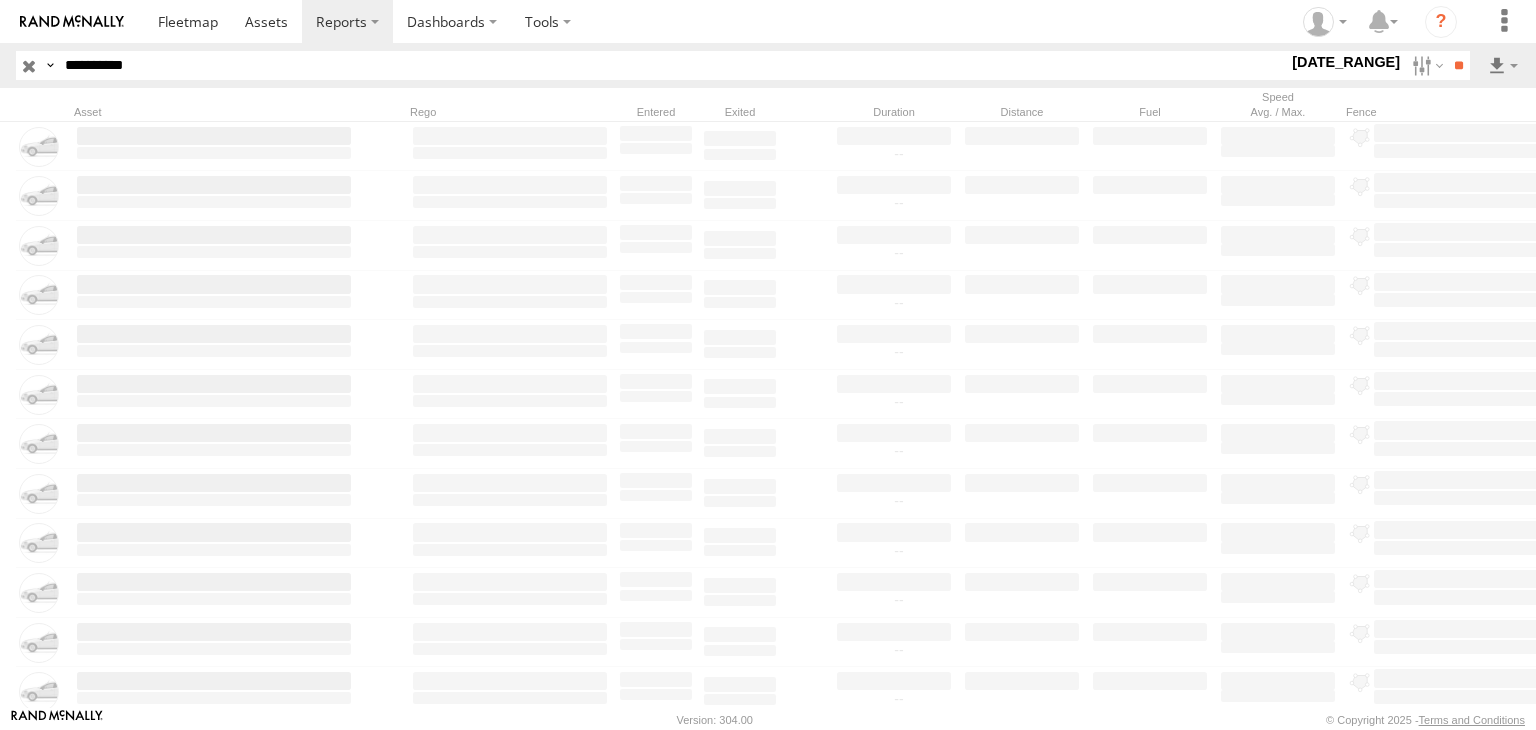click at bounding box center [0, 0] 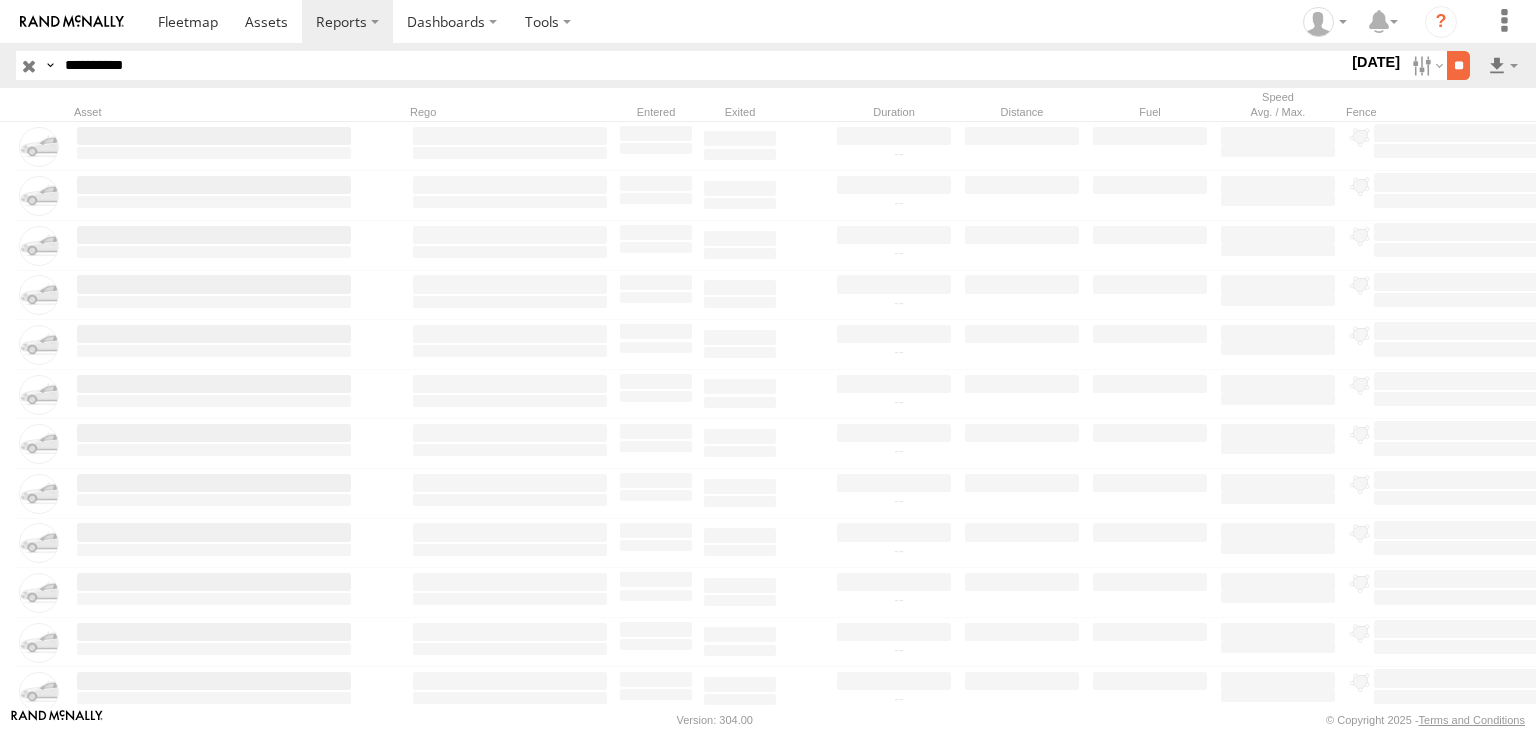 click on "**" at bounding box center [1458, 65] 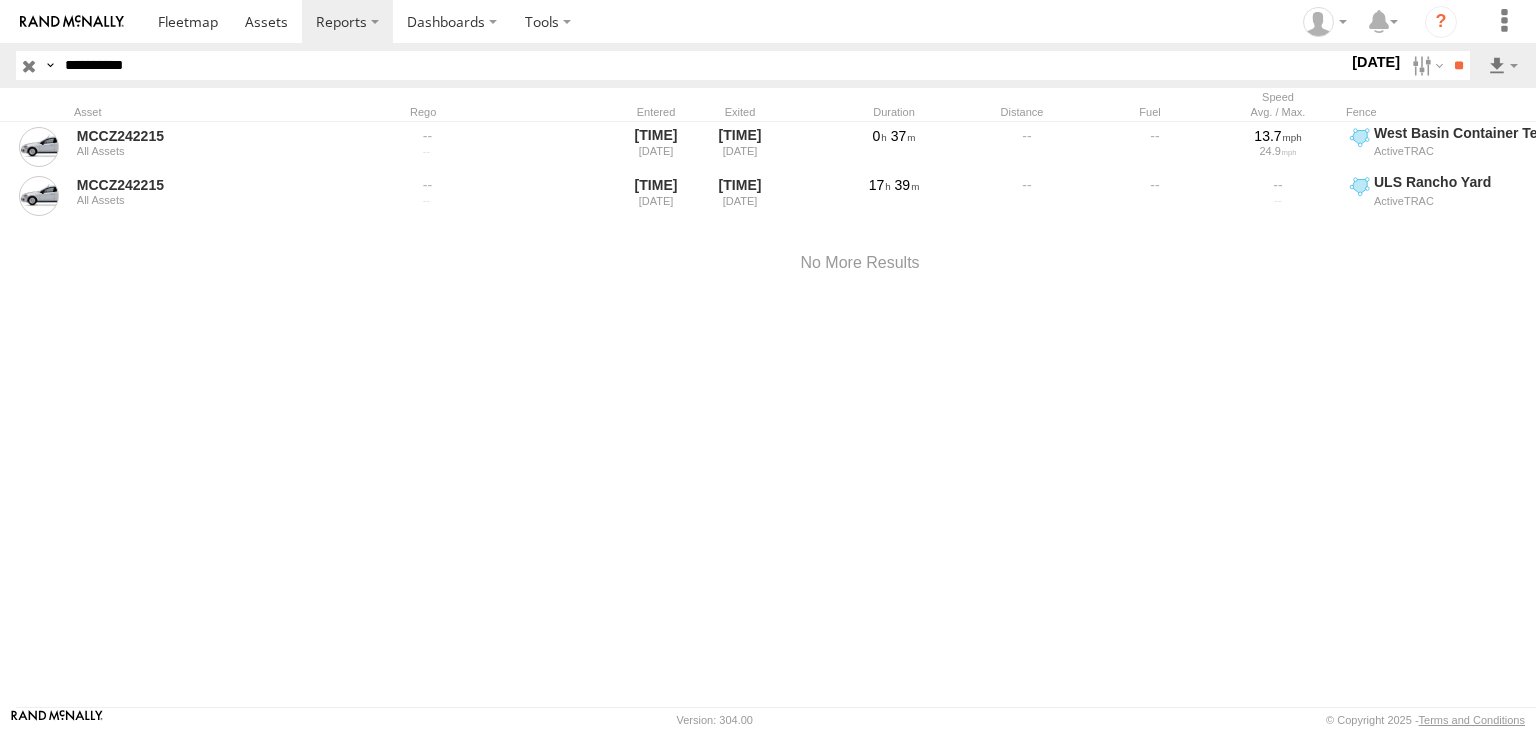 click at bounding box center [29, 65] 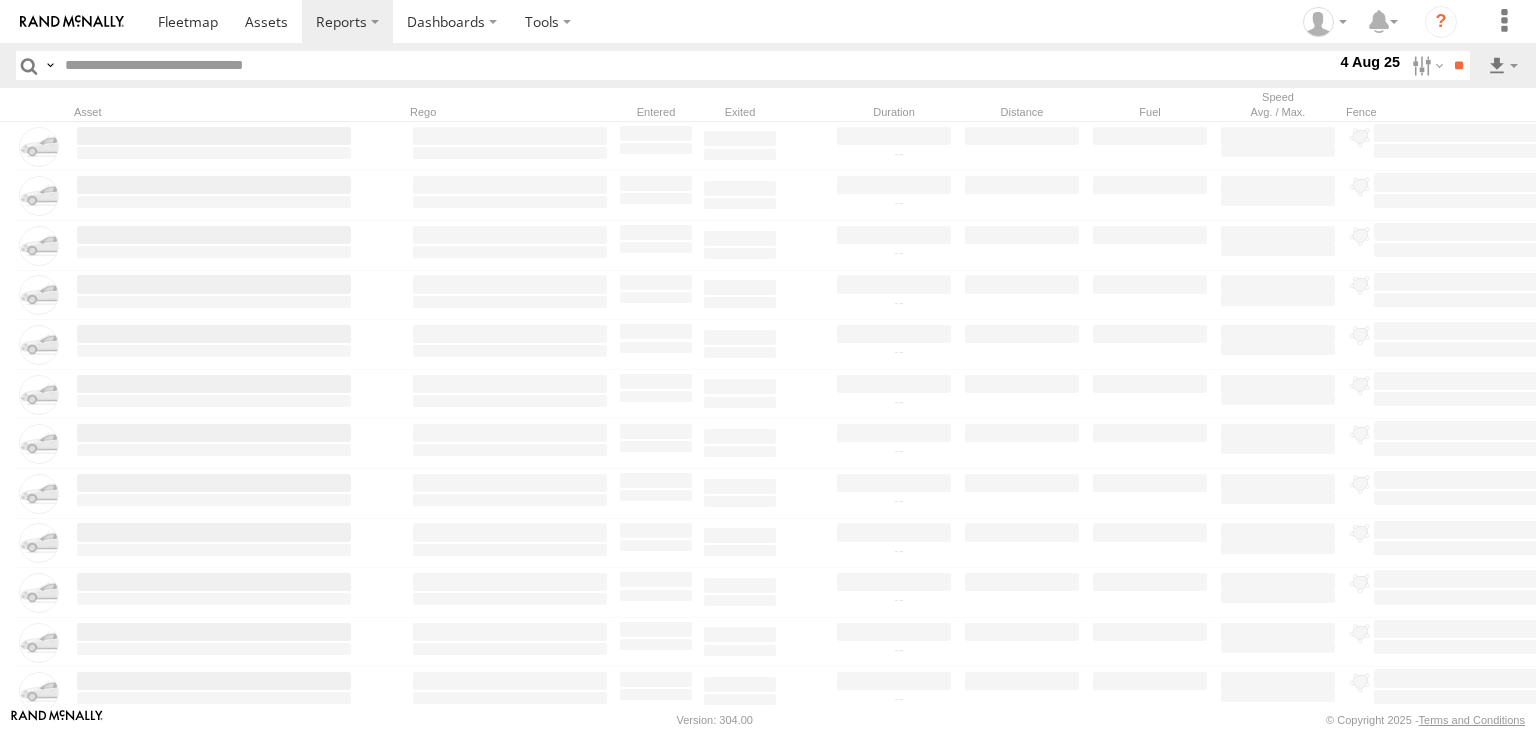 paste on "**********" 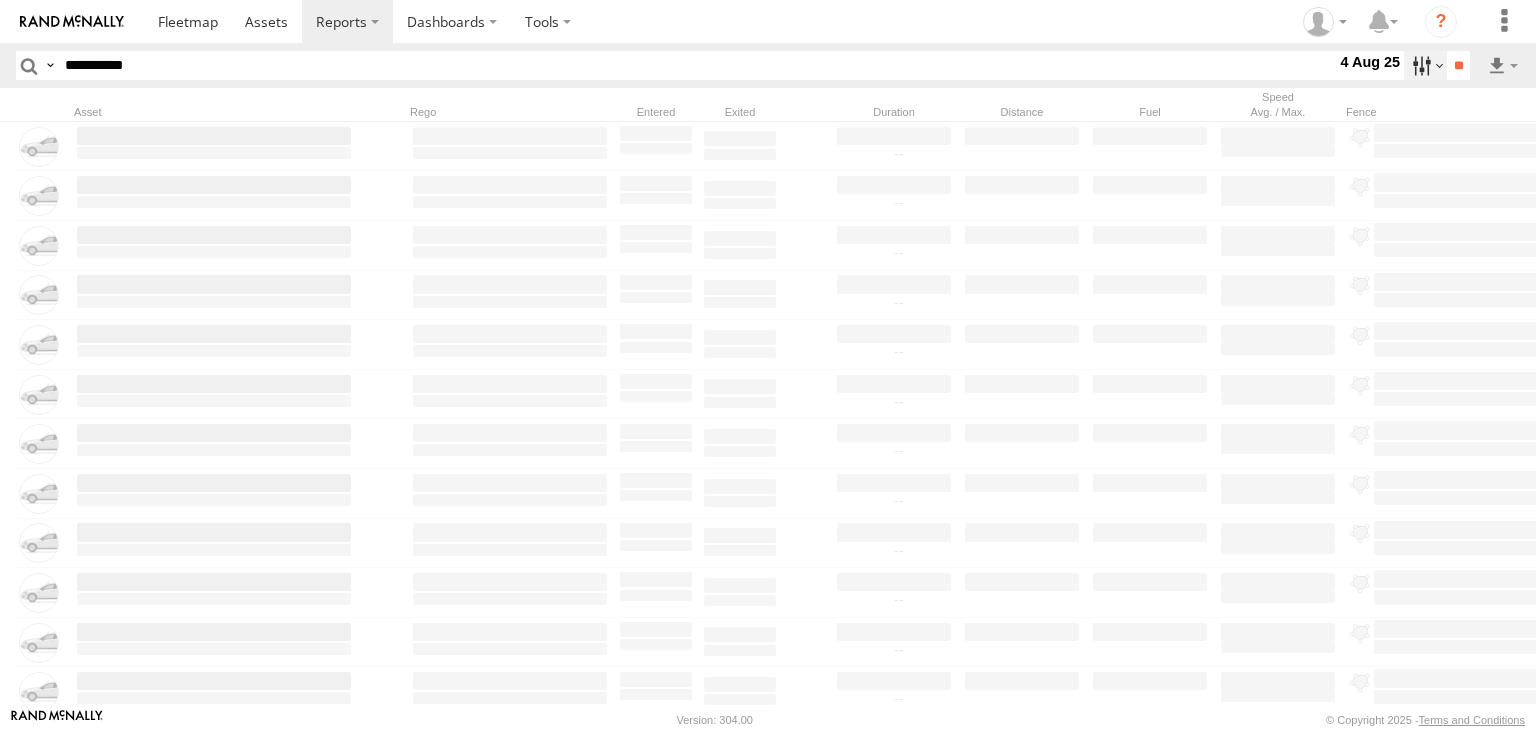 type on "**********" 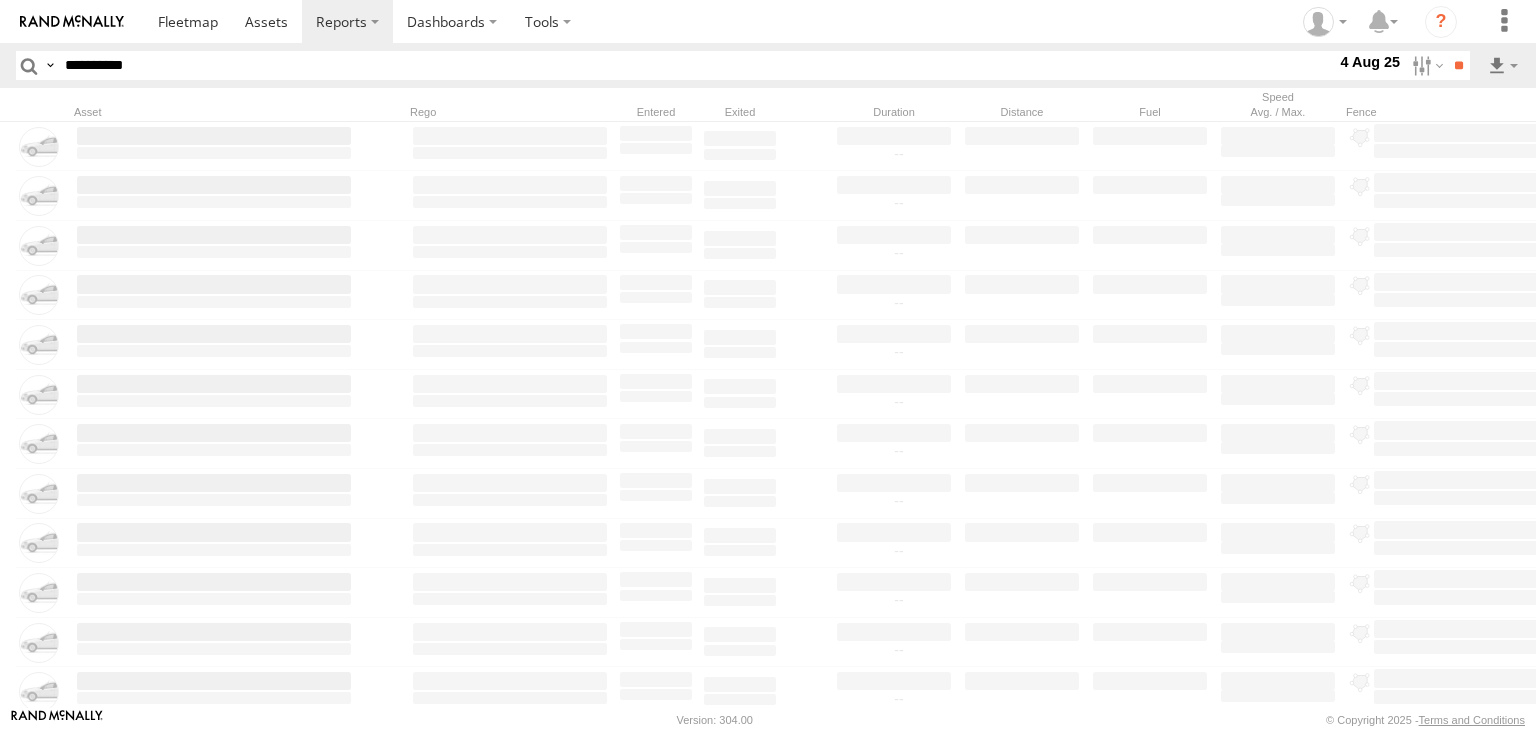 click at bounding box center [0, 0] 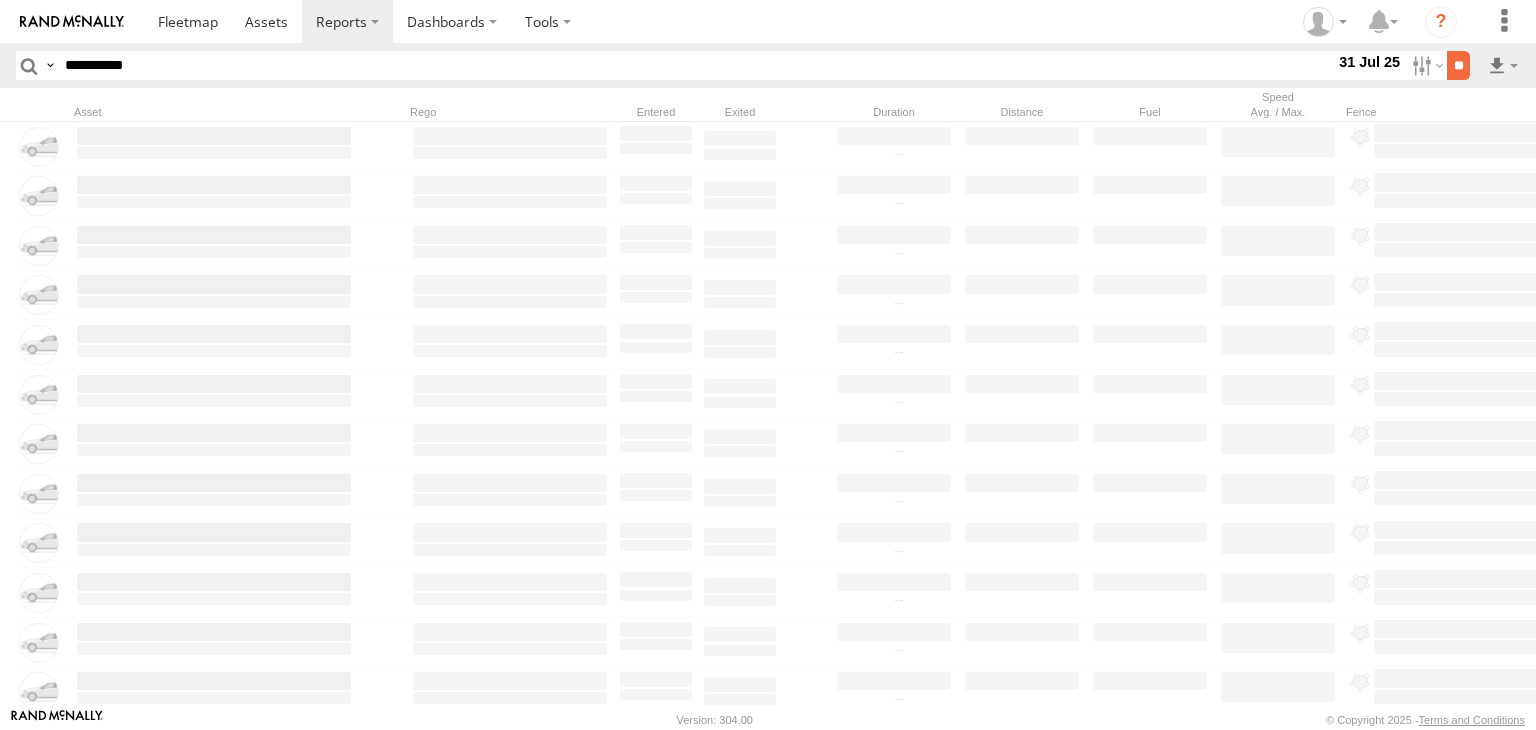 click on "**" at bounding box center (1458, 65) 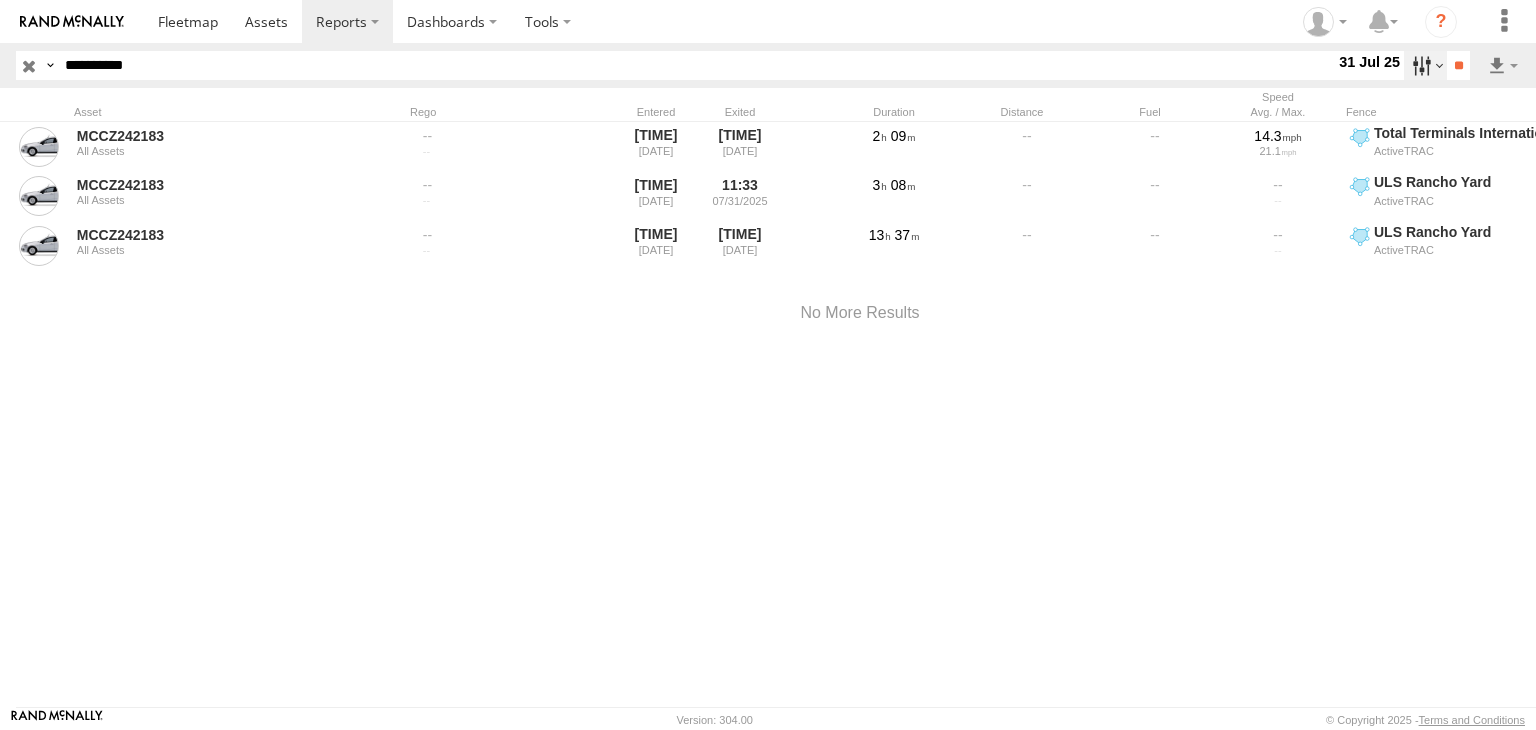 click at bounding box center [1425, 65] 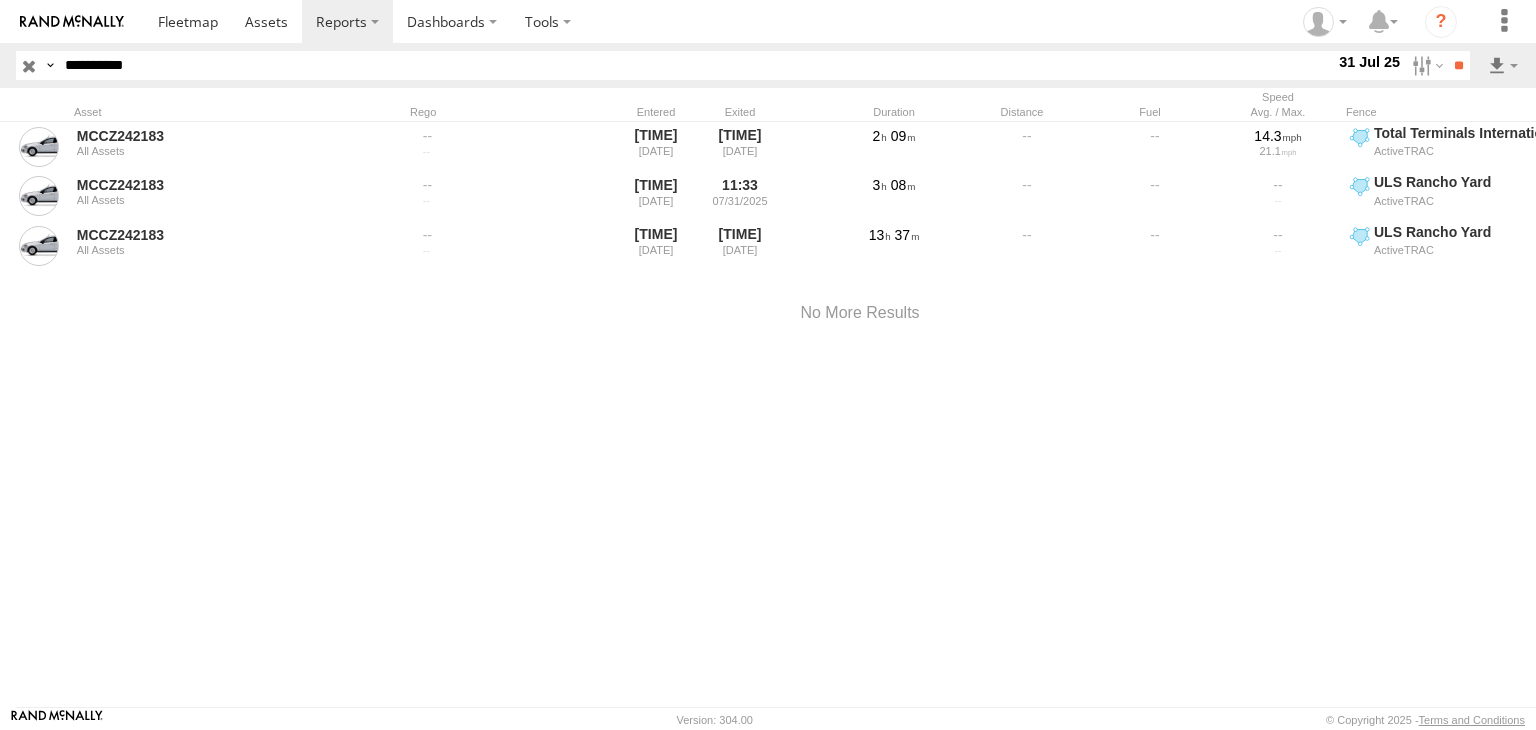 click at bounding box center [0, 0] 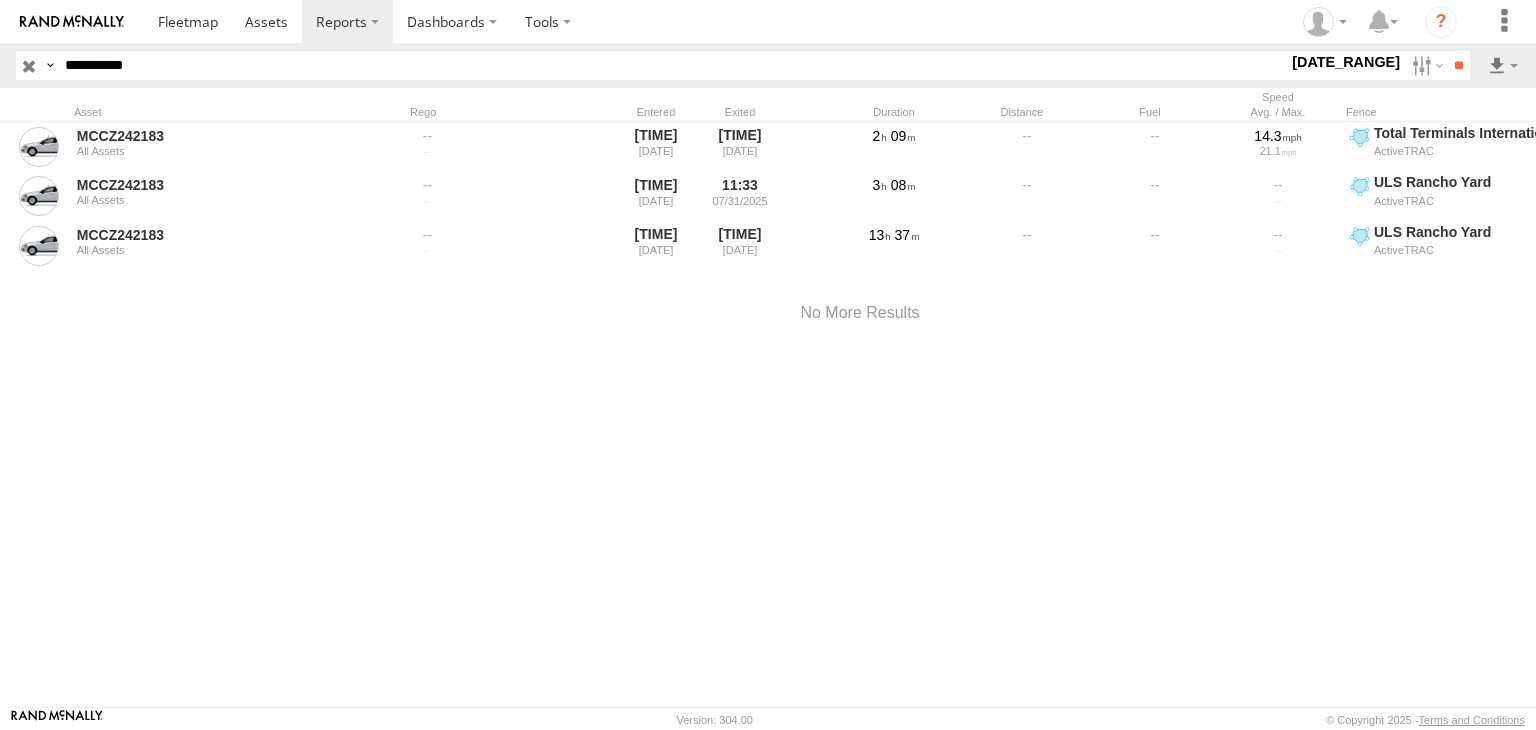 drag, startPoint x: 1435, startPoint y: 146, endPoint x: 1460, endPoint y: 105, distance: 48.02083 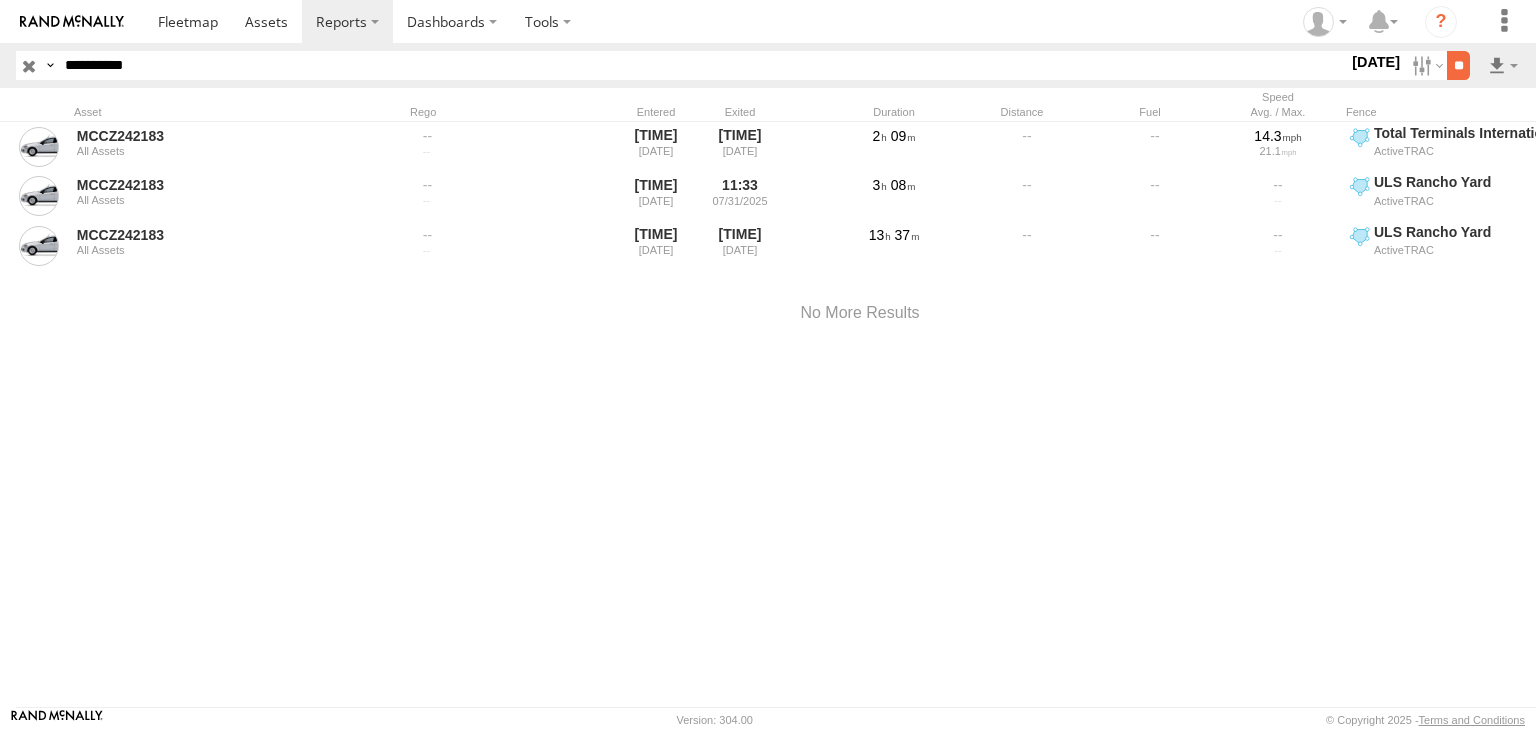 click on "**" at bounding box center (1458, 65) 